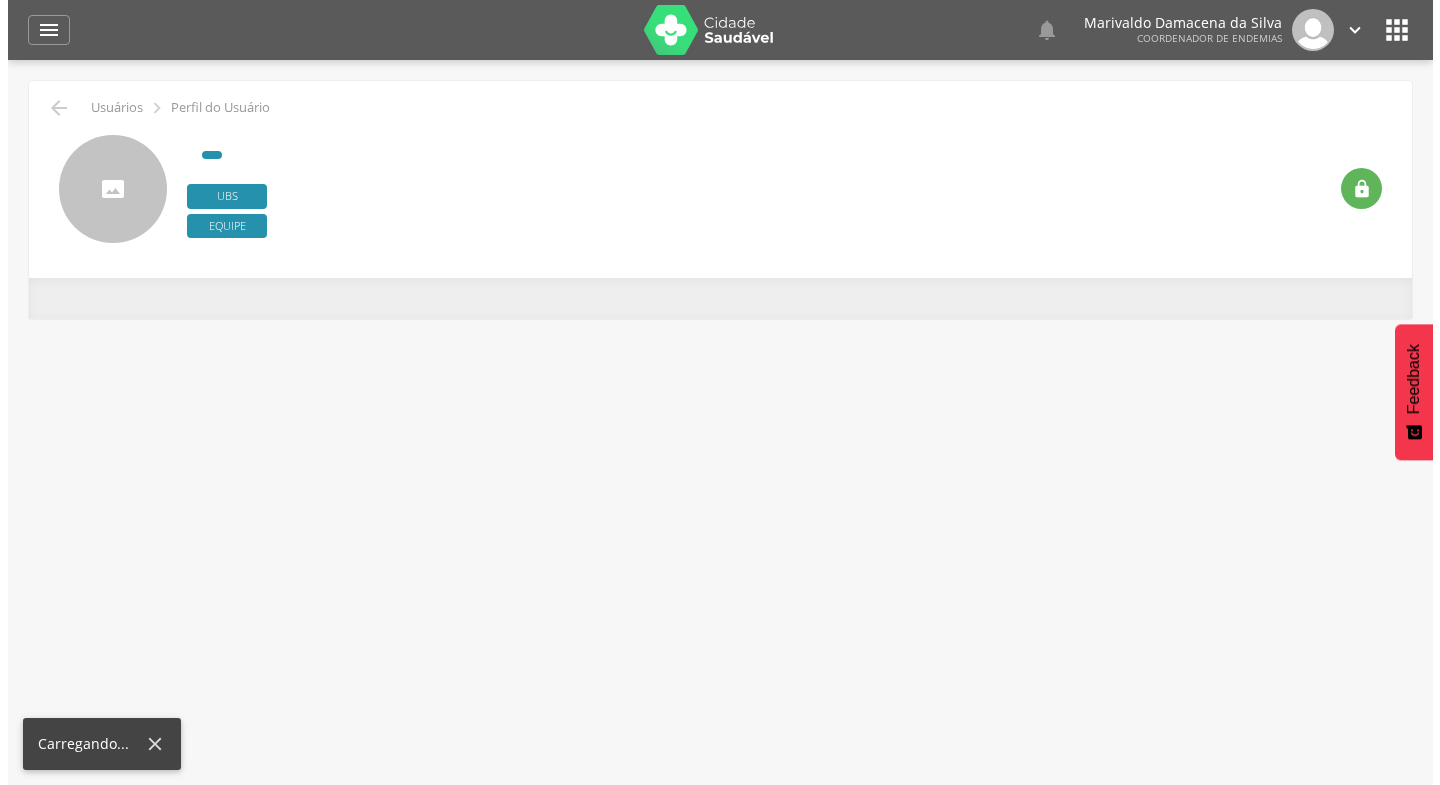 scroll, scrollTop: 0, scrollLeft: 0, axis: both 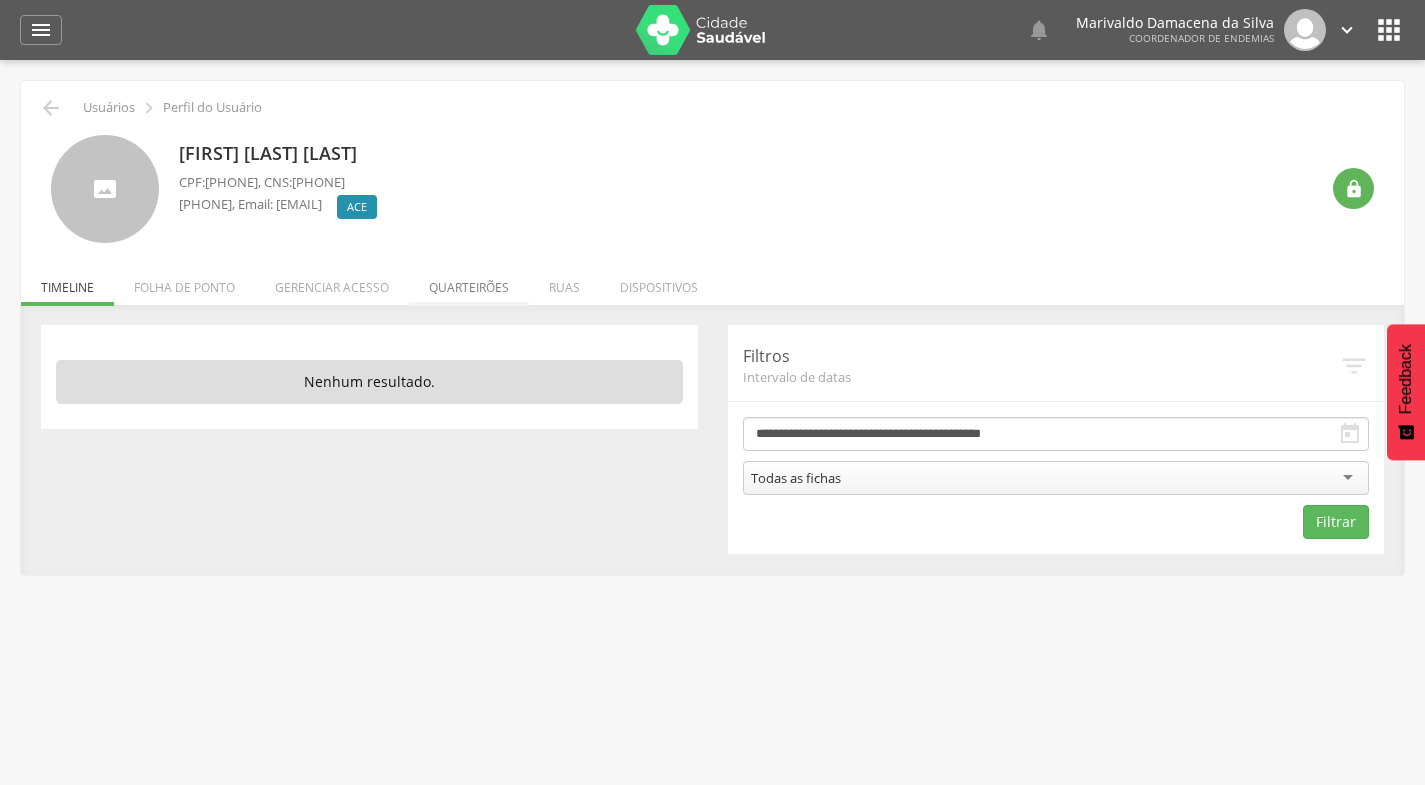 click on "Quarteirões" at bounding box center [469, 282] 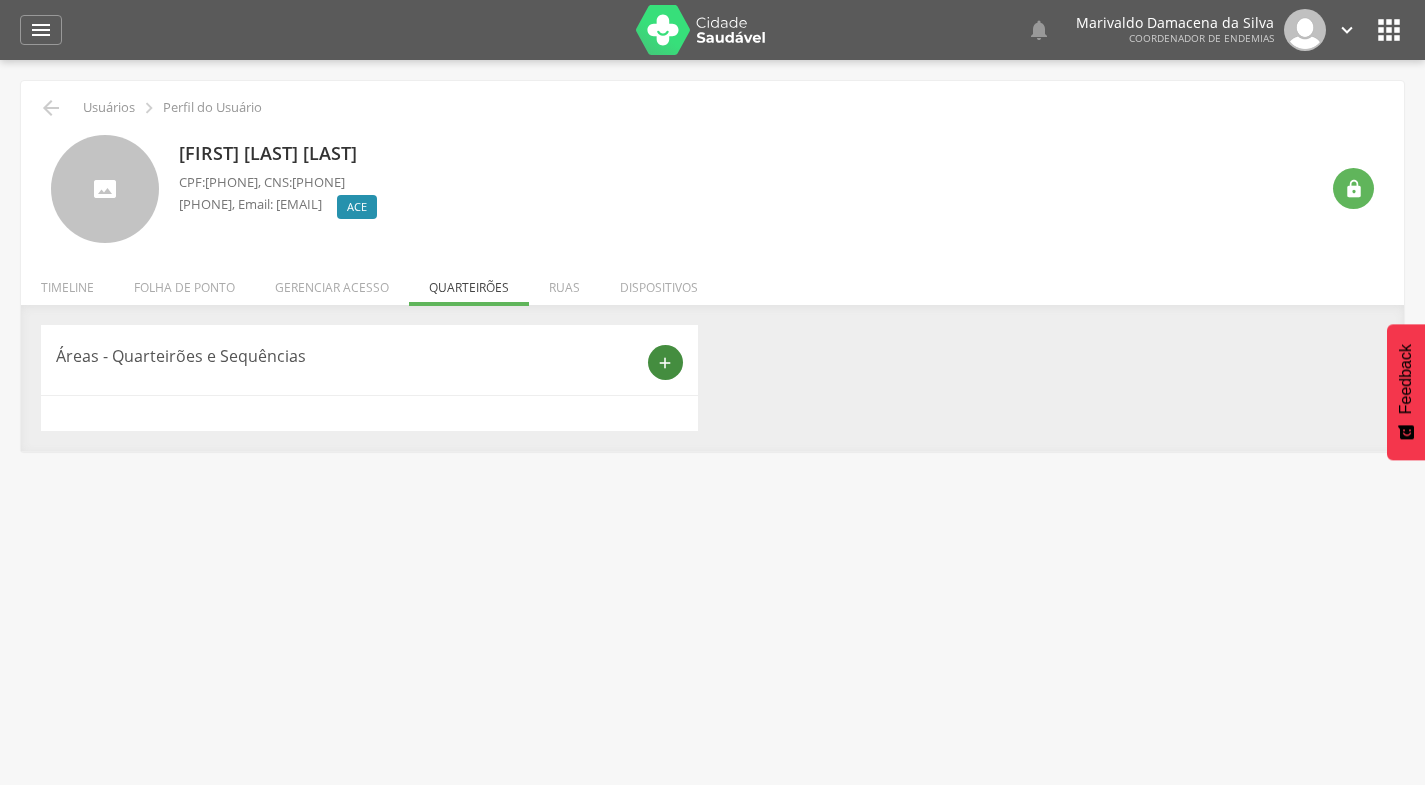 click on "add" at bounding box center (665, 363) 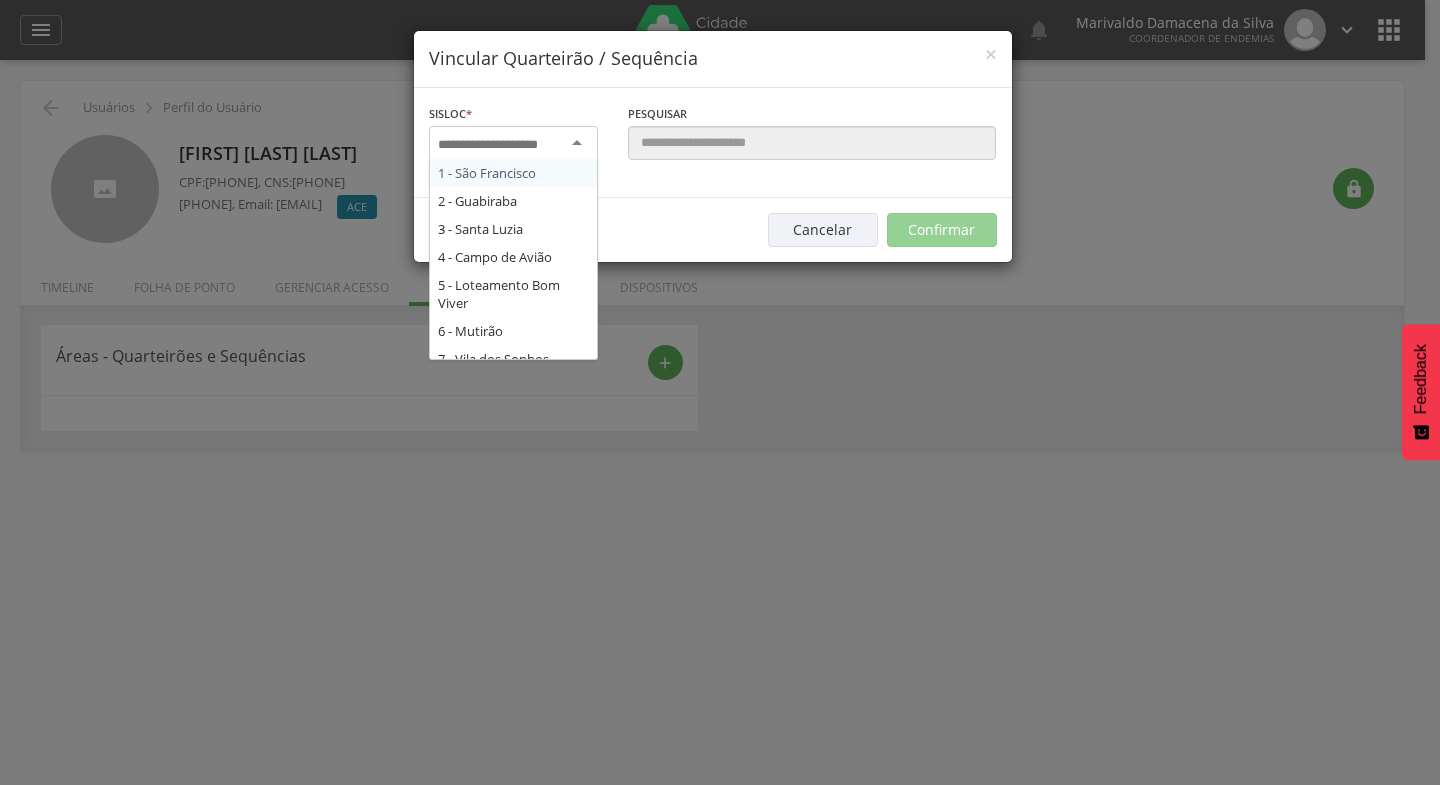 click at bounding box center [513, 144] 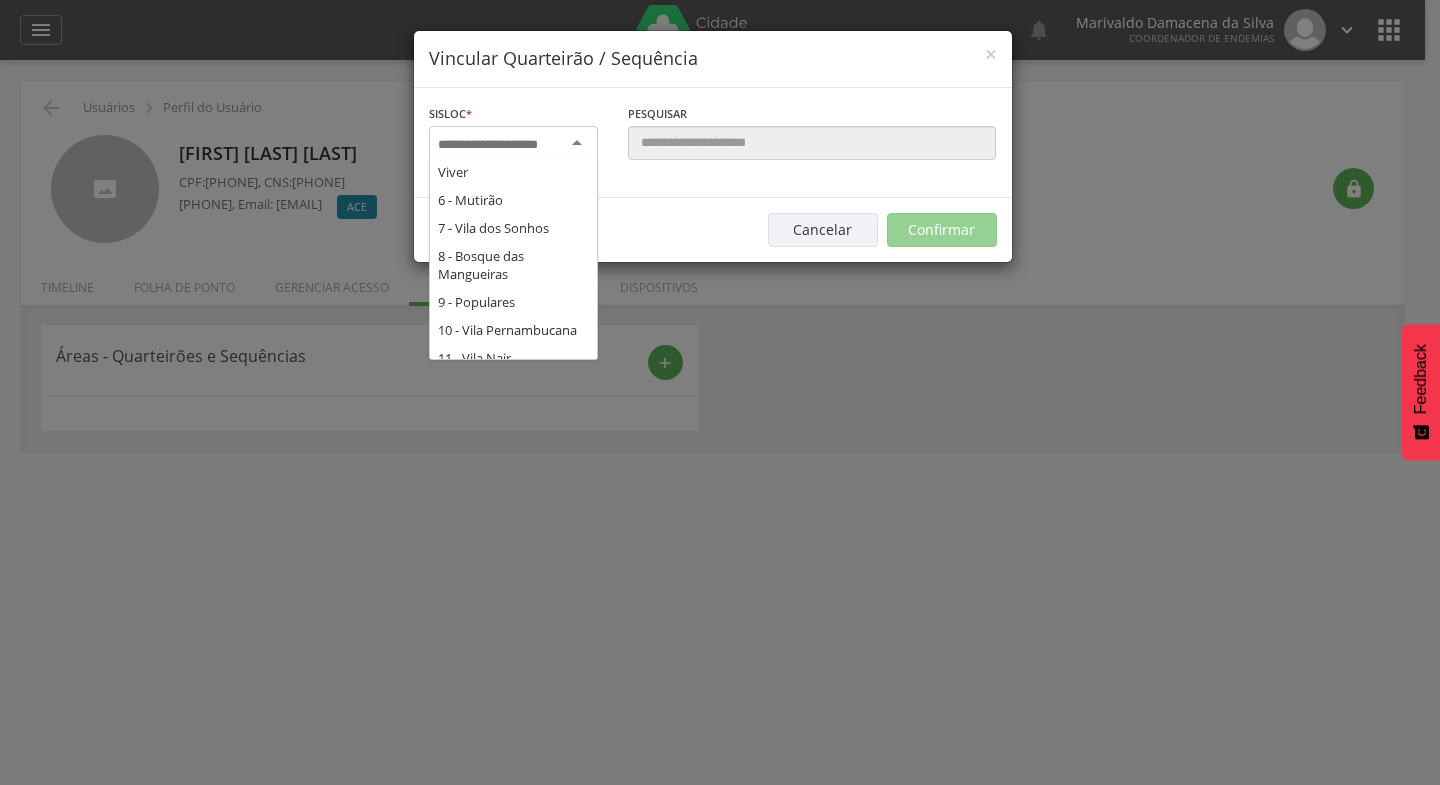 scroll, scrollTop: 66, scrollLeft: 0, axis: vertical 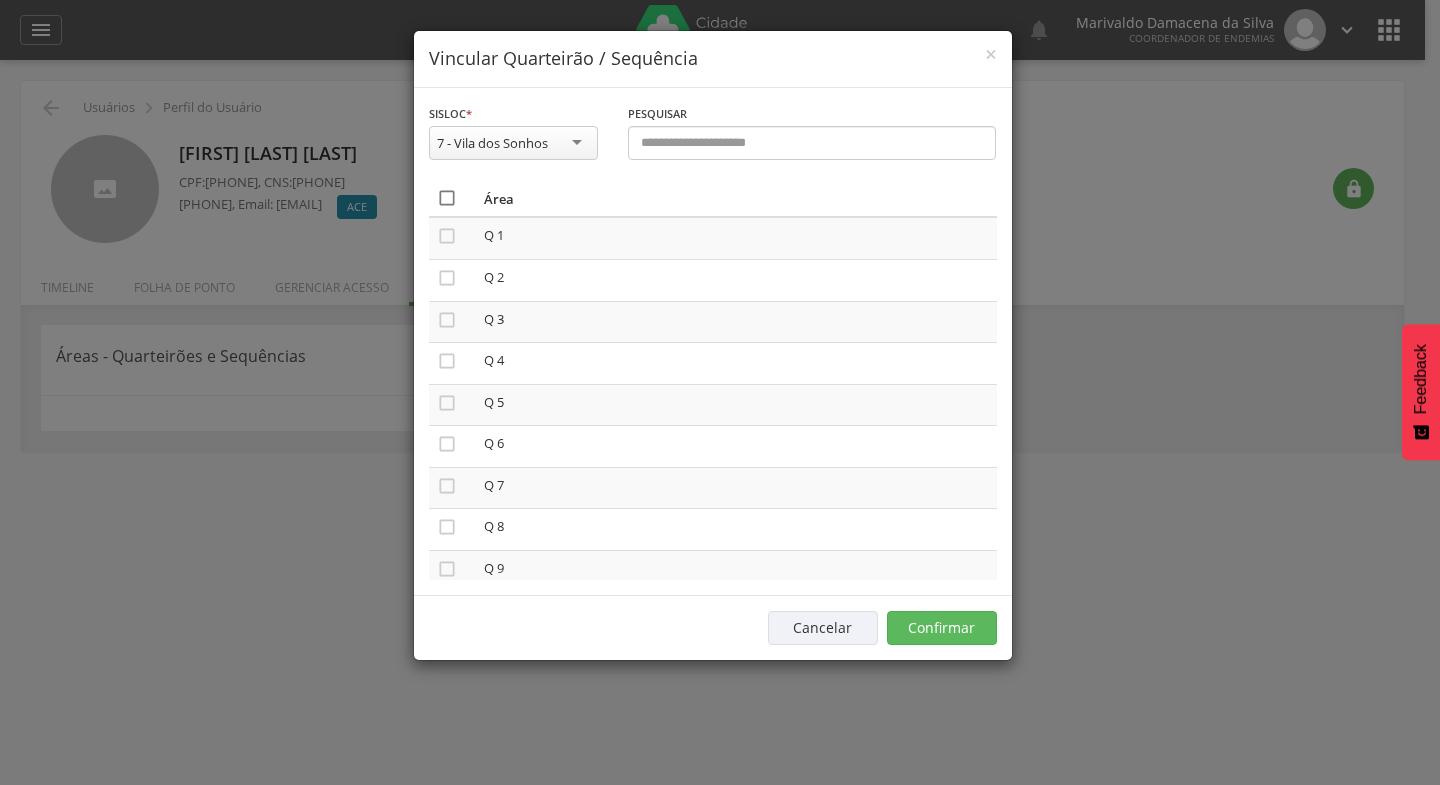click on "" at bounding box center (447, 198) 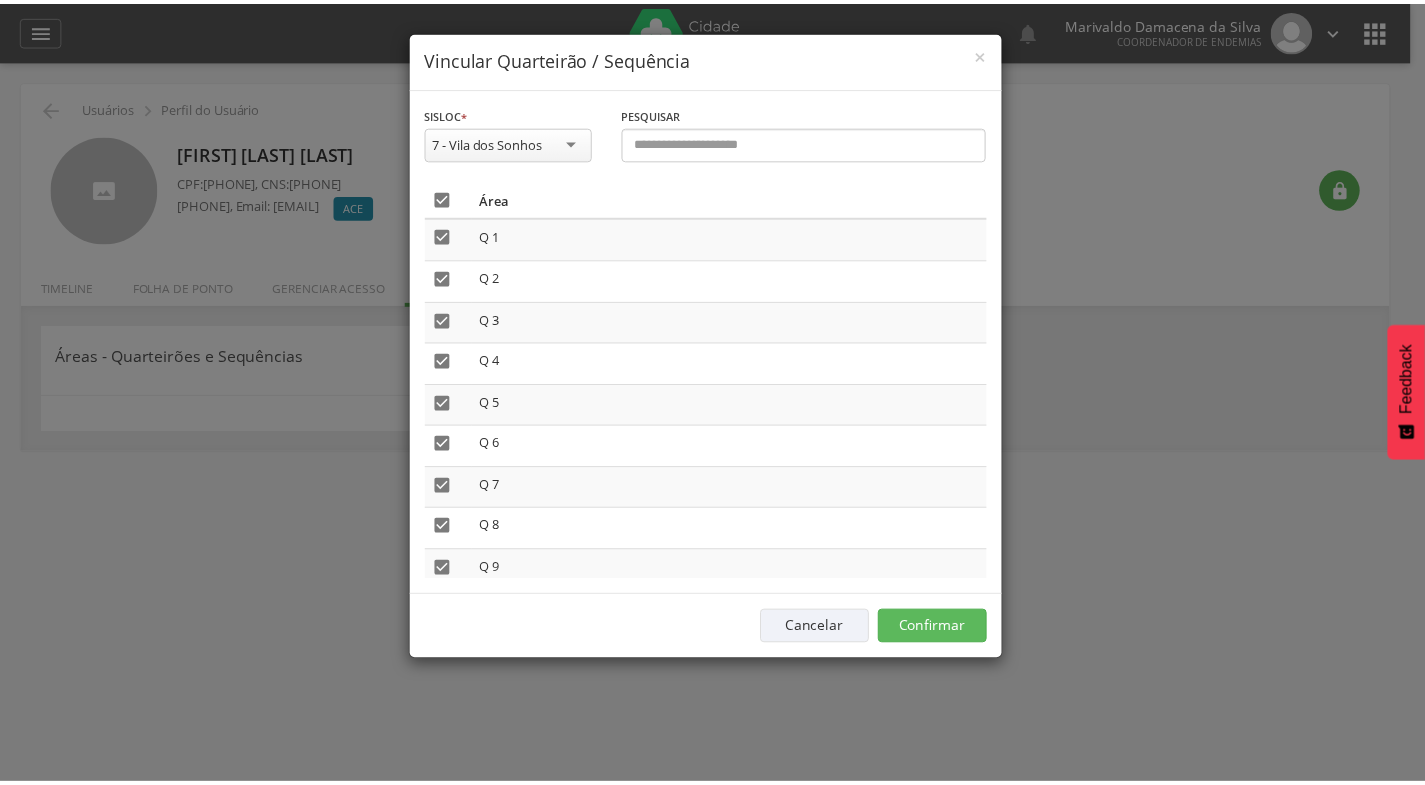scroll, scrollTop: 488, scrollLeft: 0, axis: vertical 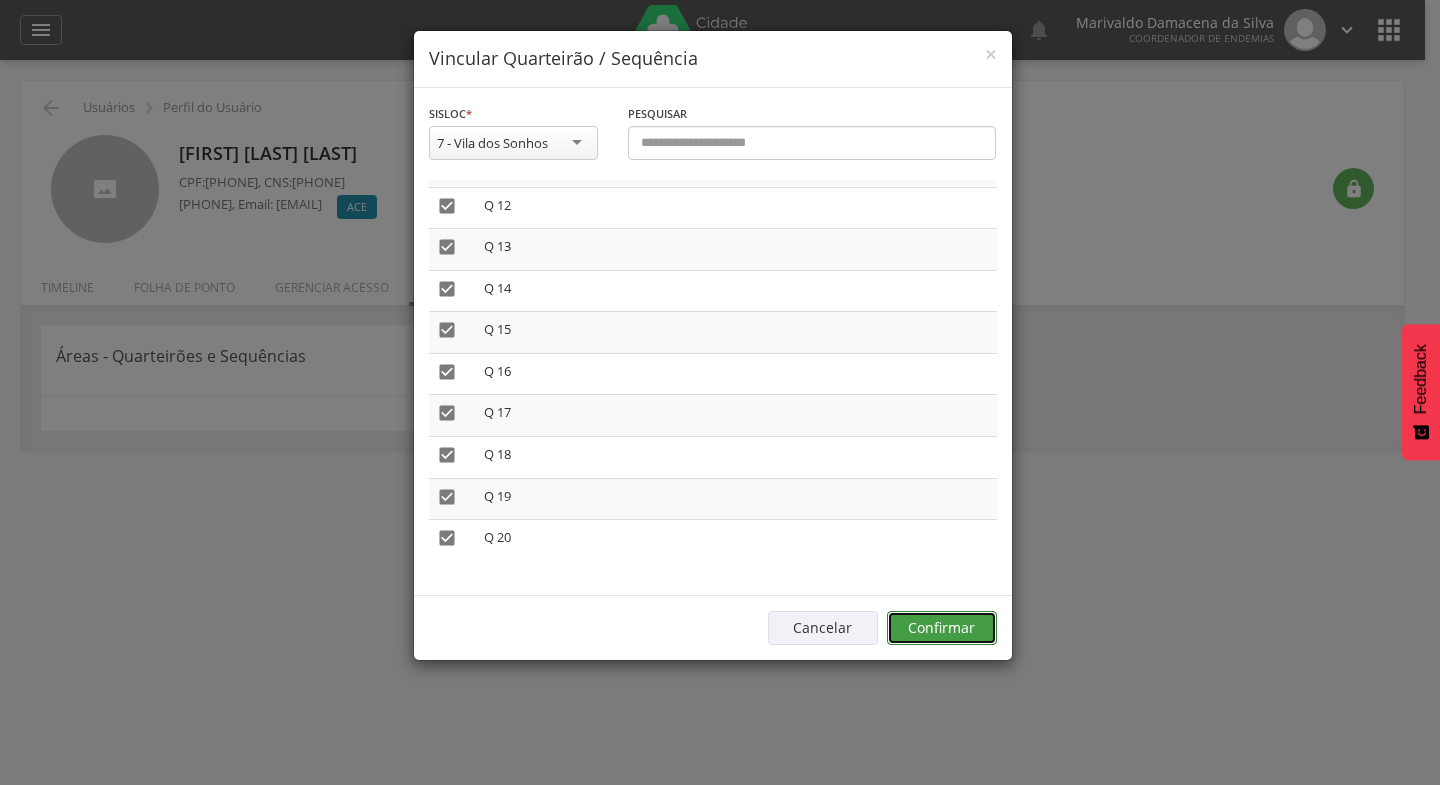 click on "Confirmar" at bounding box center [942, 628] 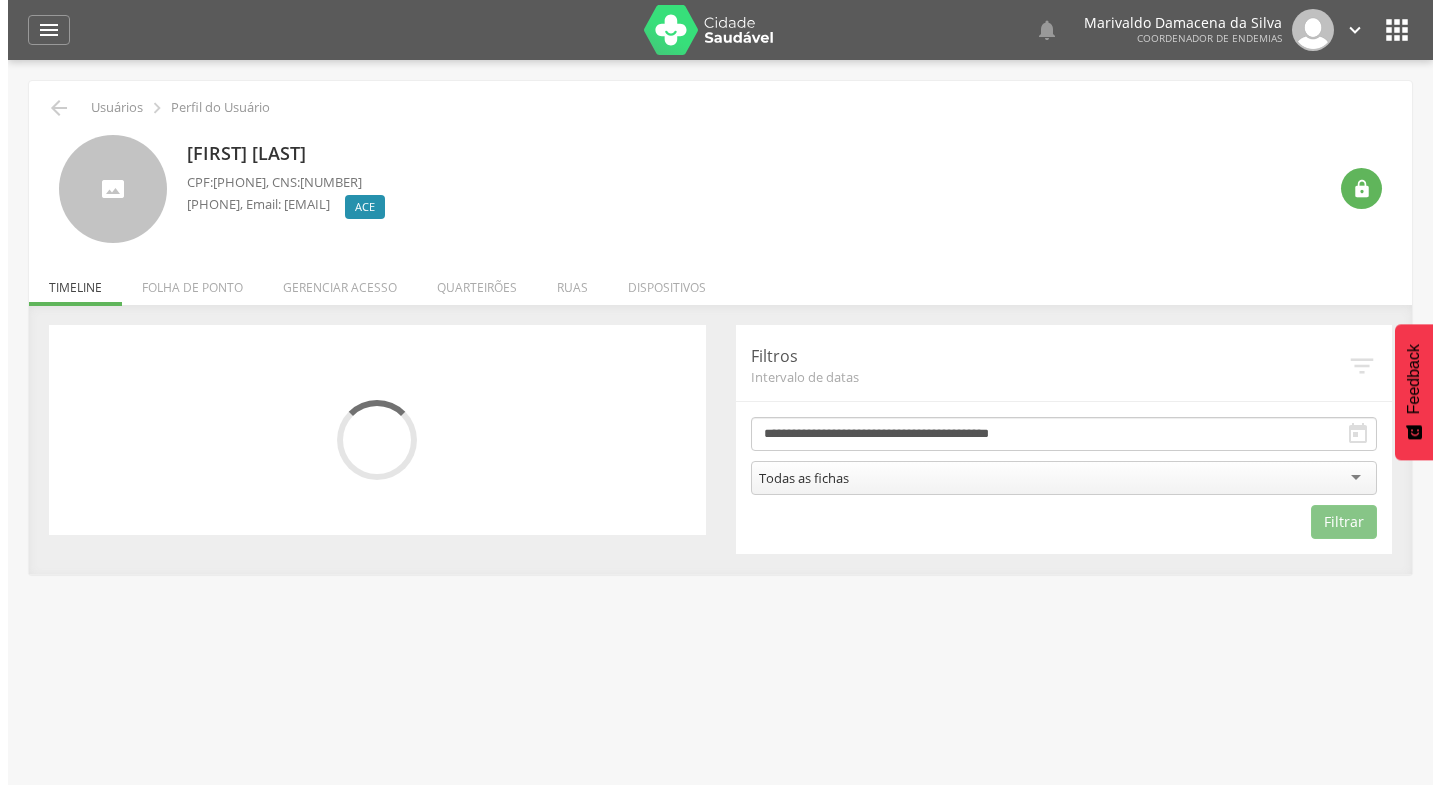 scroll, scrollTop: 0, scrollLeft: 0, axis: both 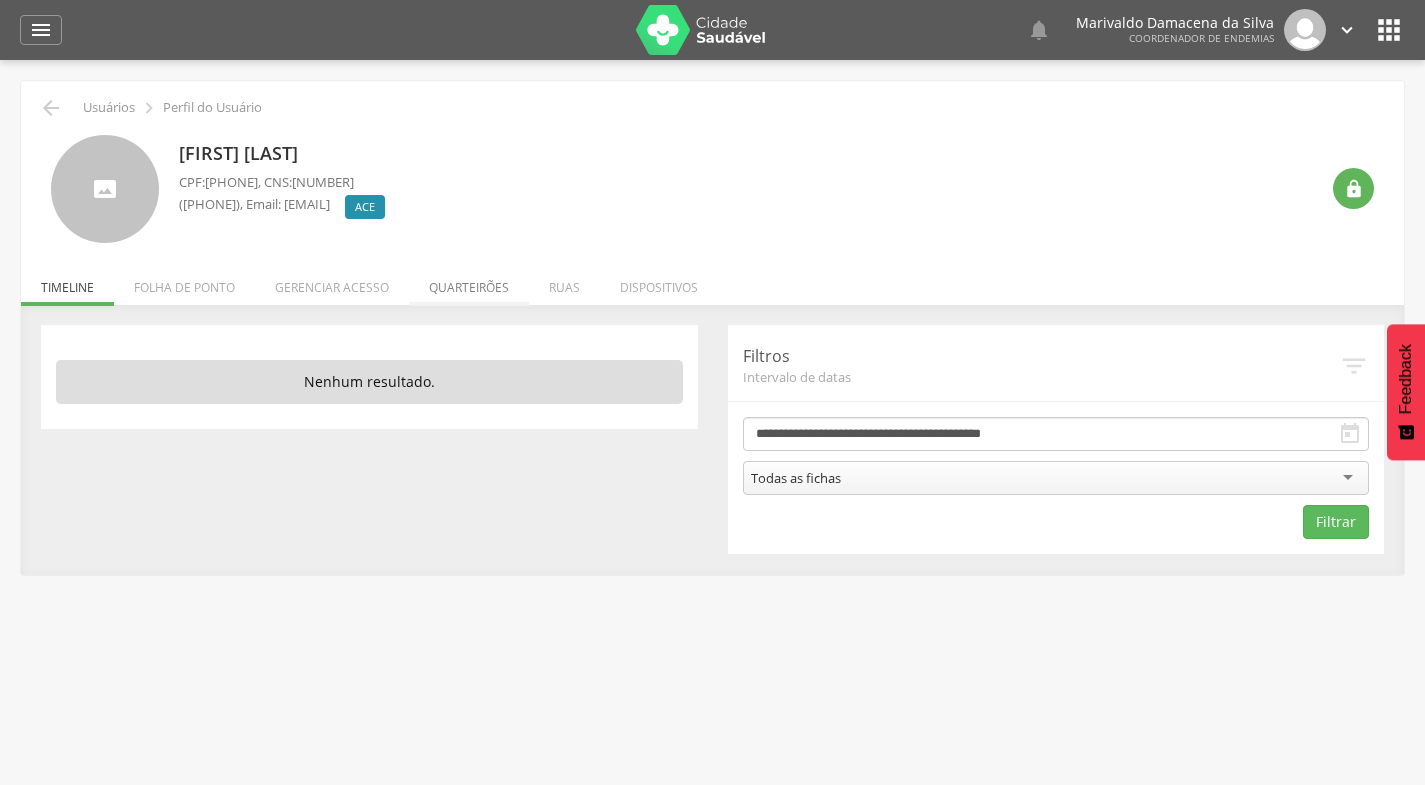 click on "Quarteirões" at bounding box center (469, 282) 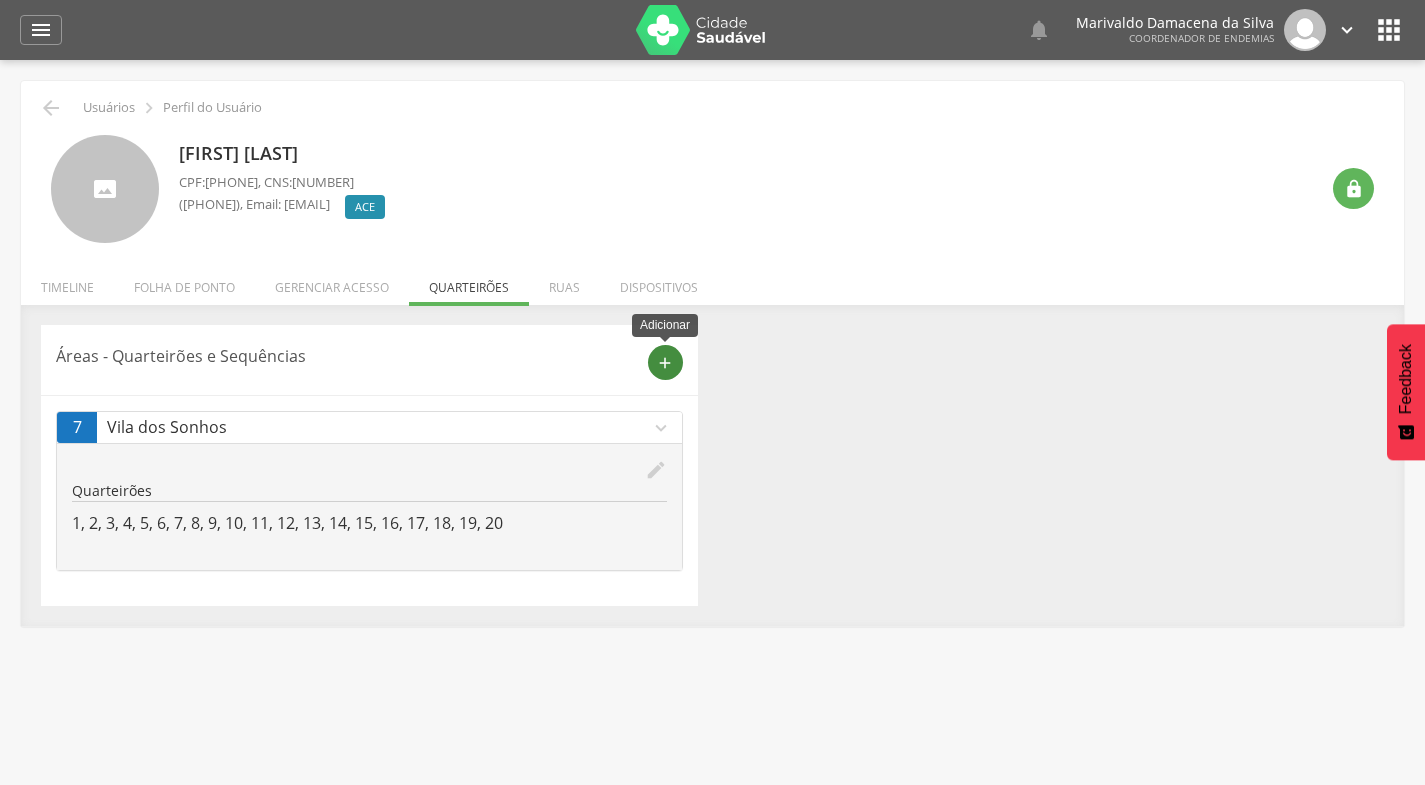 click on "add" at bounding box center (665, 363) 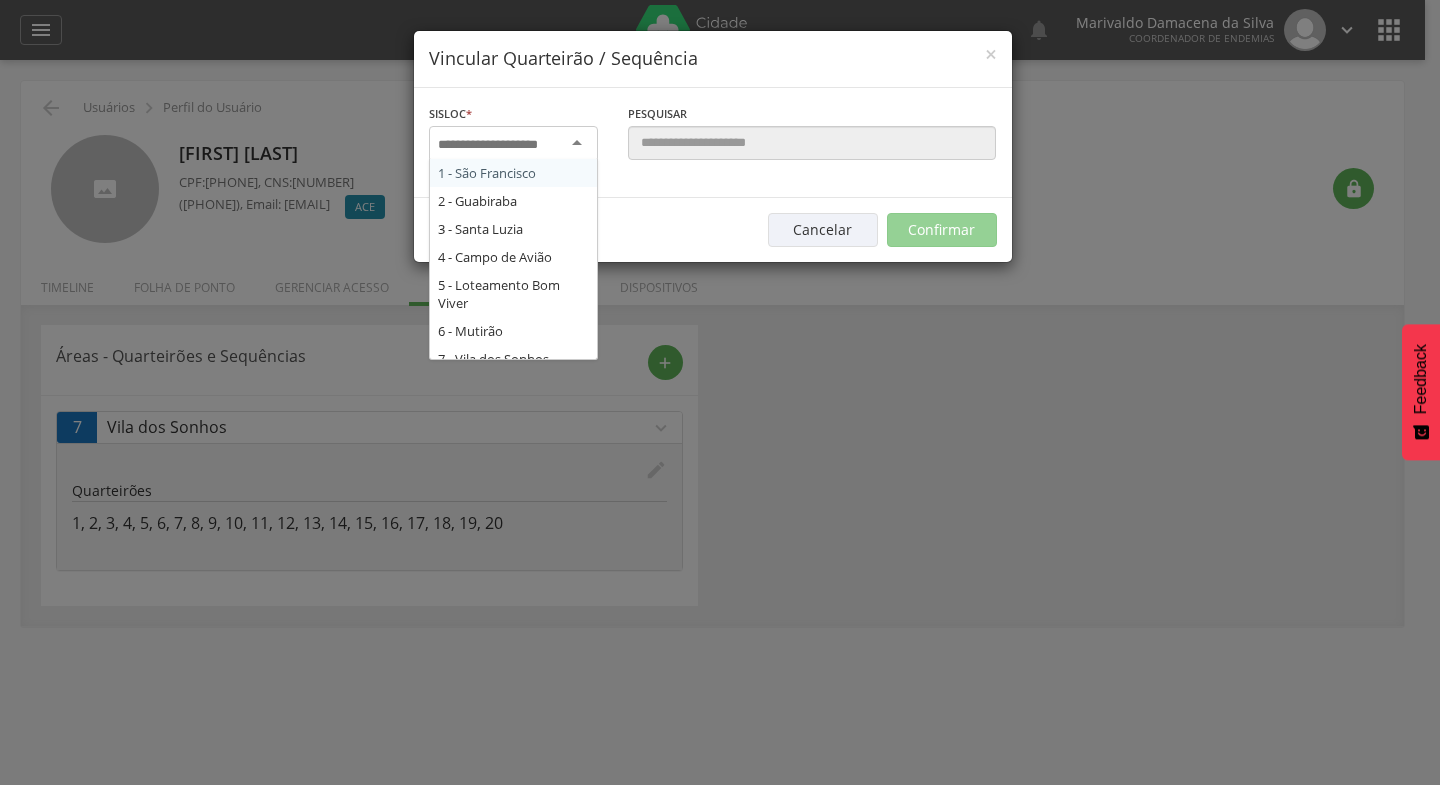 click at bounding box center (513, 144) 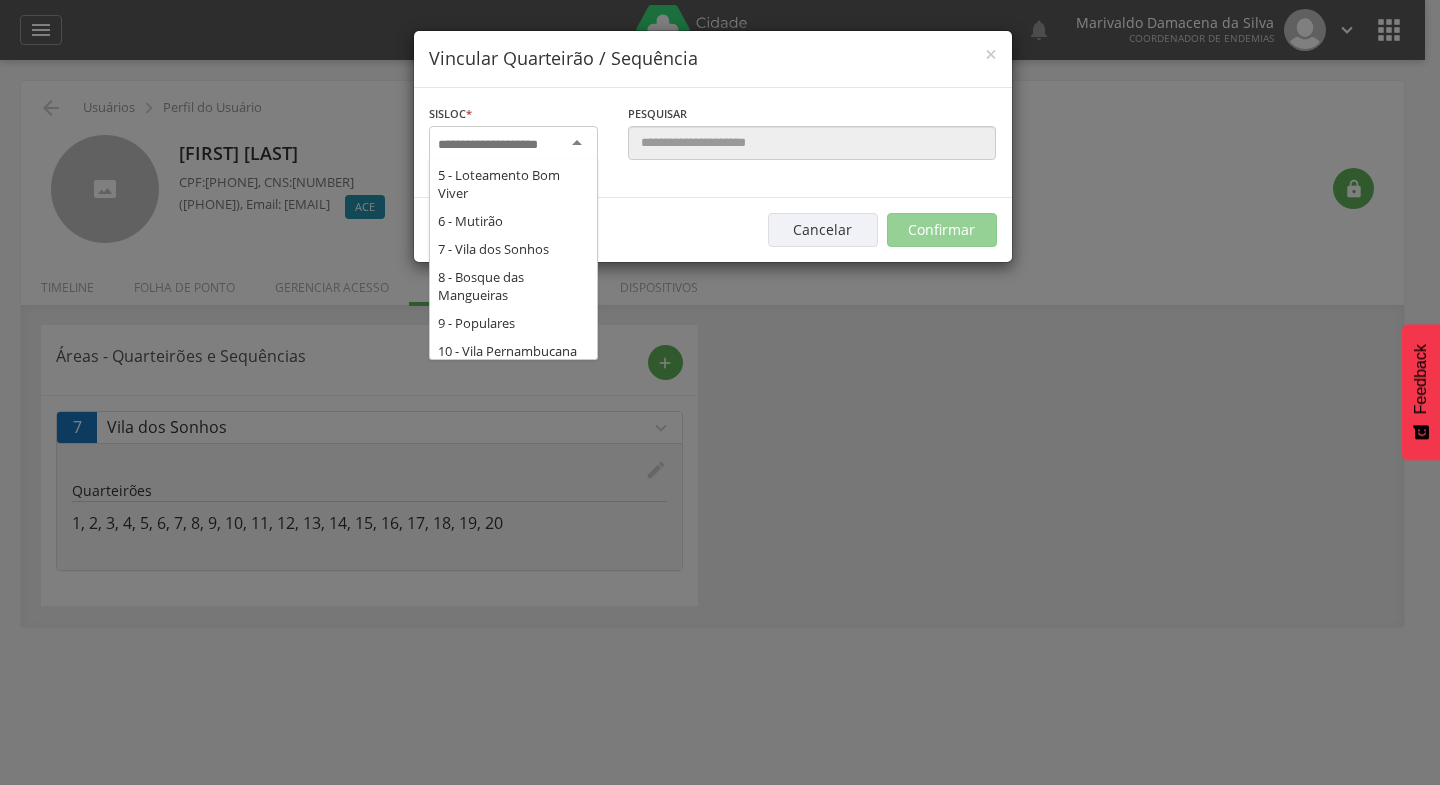 scroll, scrollTop: 121, scrollLeft: 0, axis: vertical 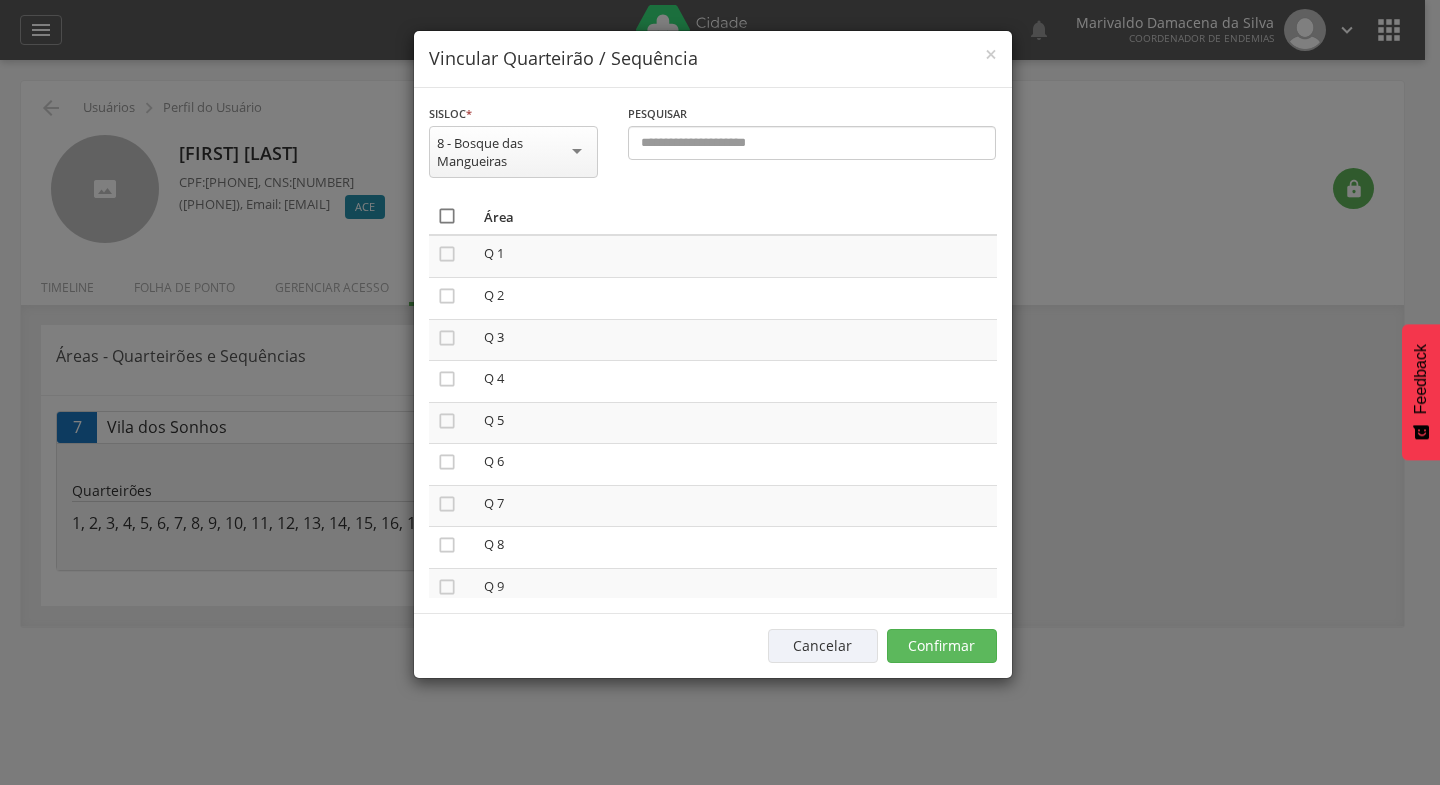 click on "" at bounding box center [447, 216] 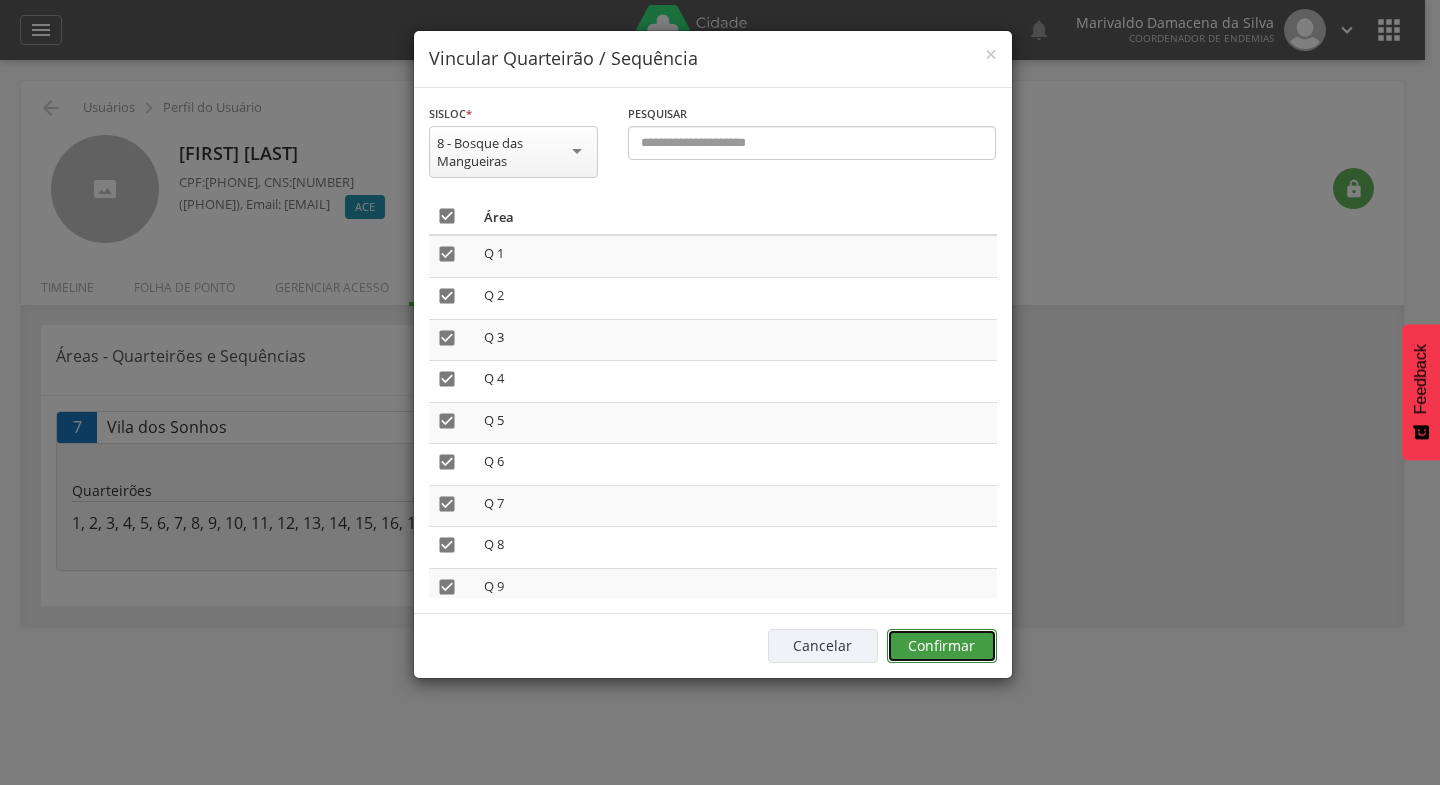 click on "Confirmar" at bounding box center (942, 646) 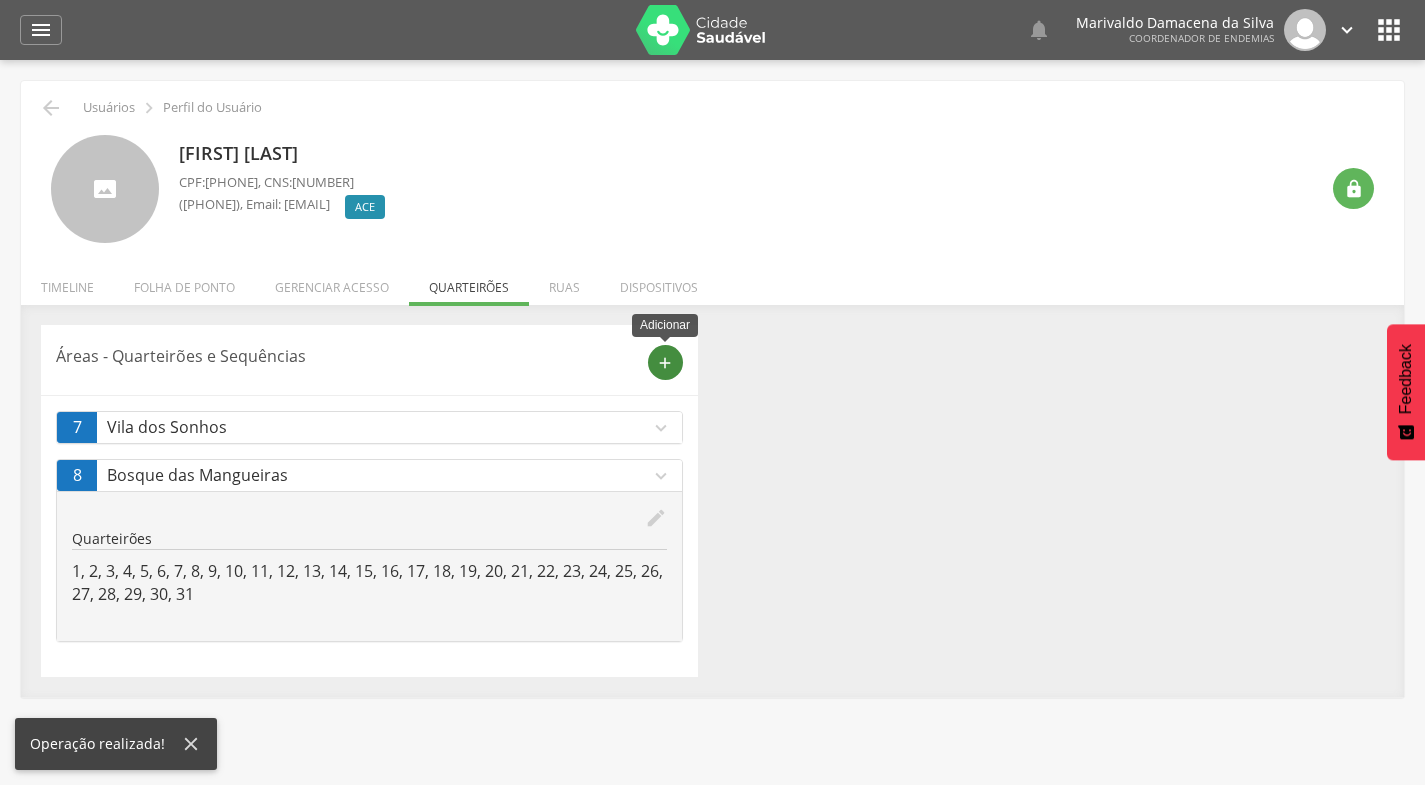 click on "add" at bounding box center (665, 363) 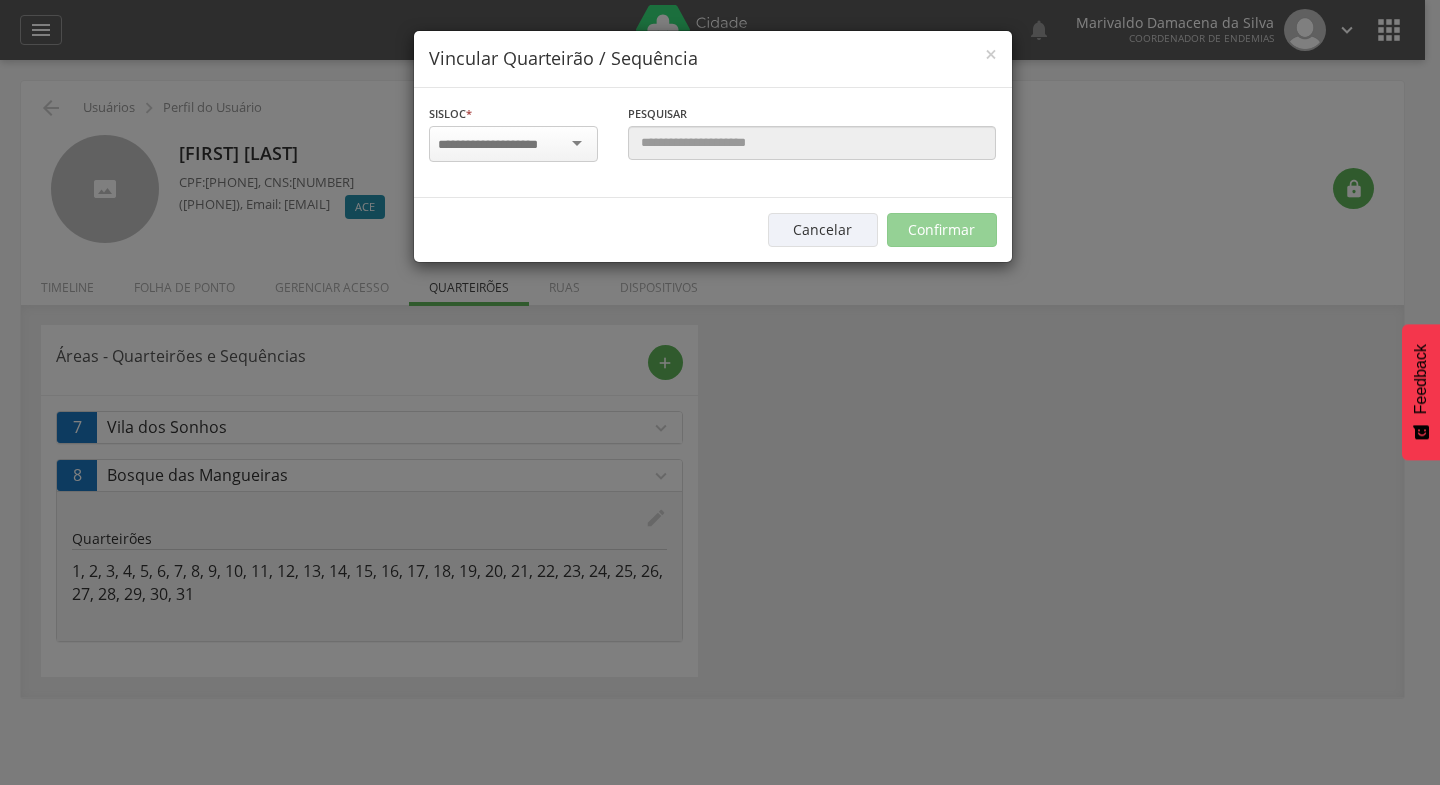 click at bounding box center [513, 144] 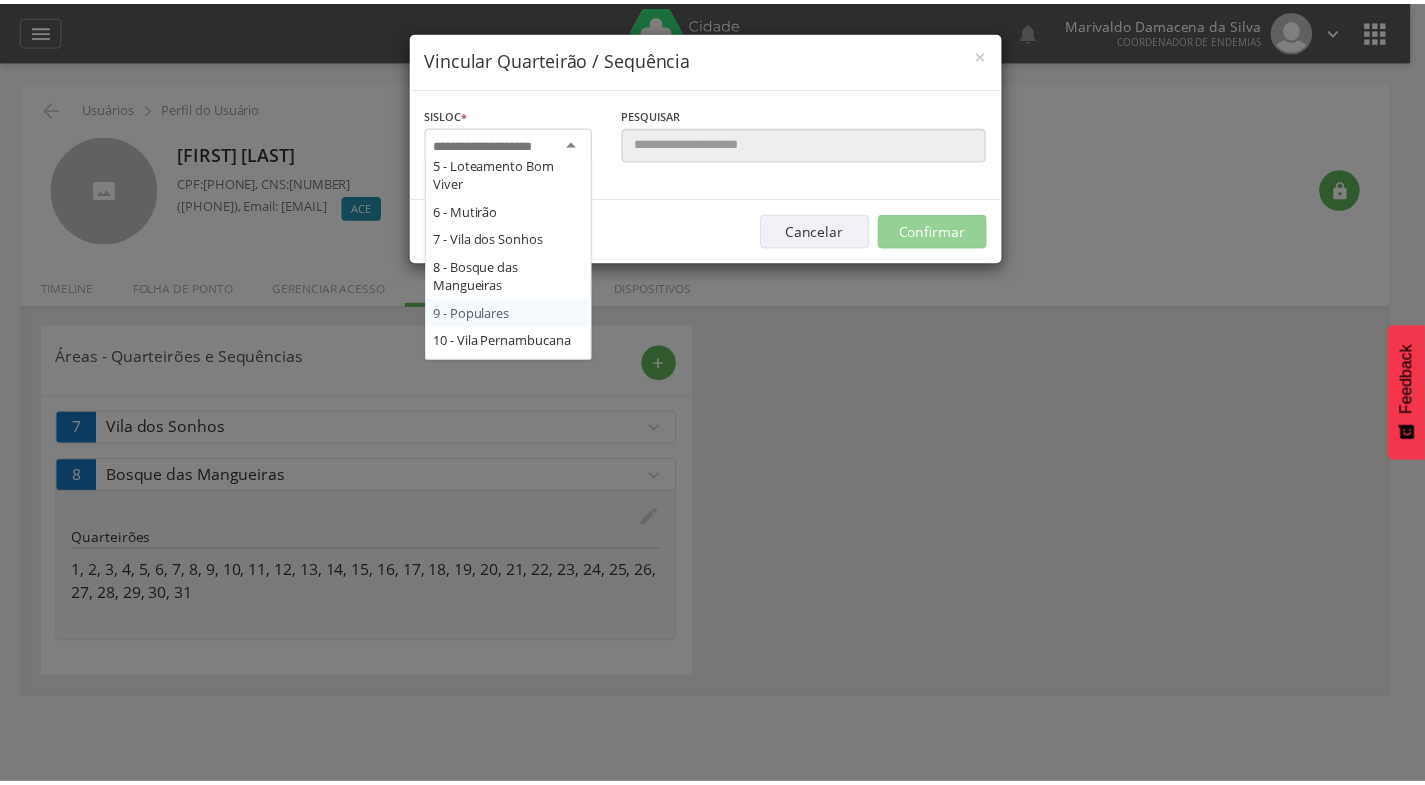 scroll, scrollTop: 0, scrollLeft: 0, axis: both 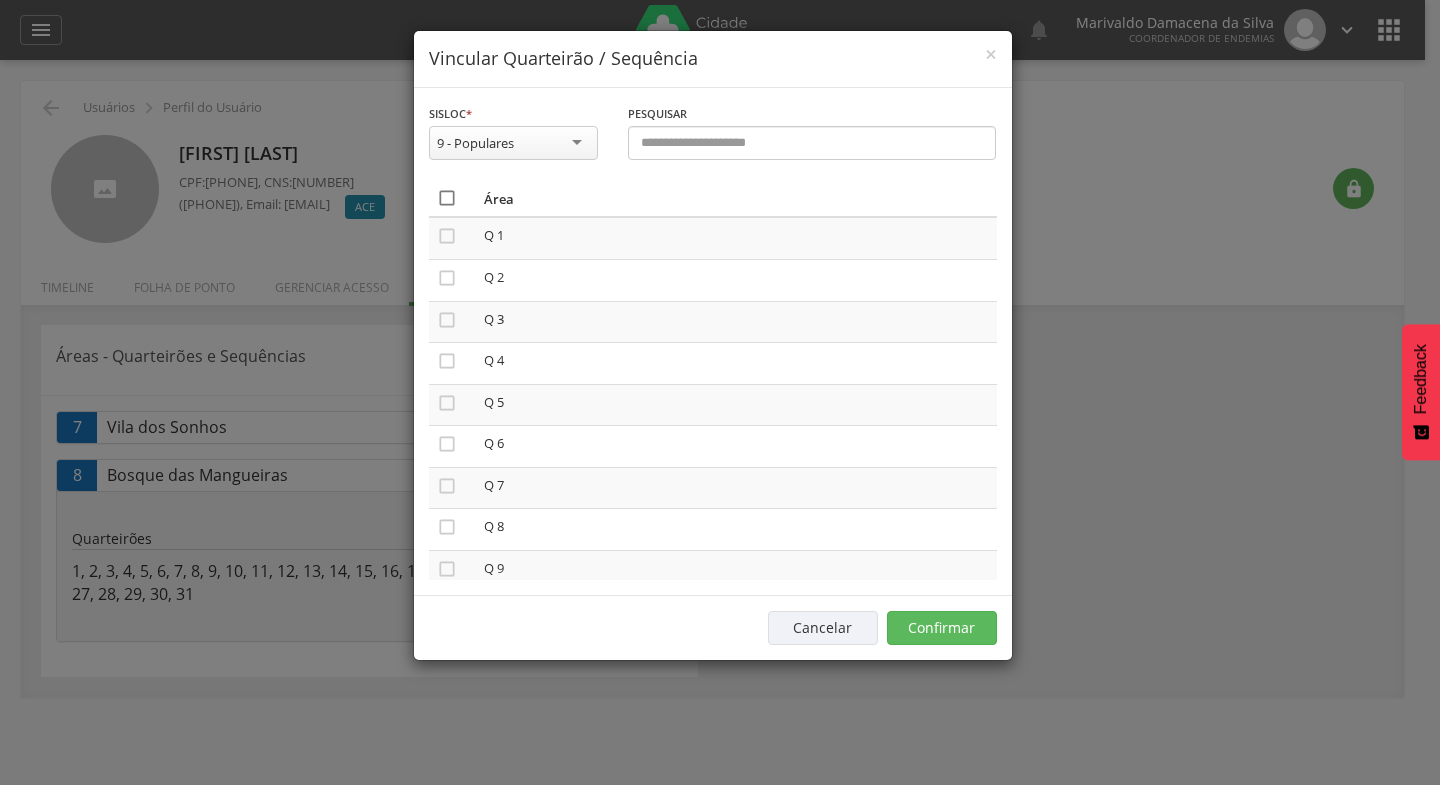 click on "" at bounding box center (447, 198) 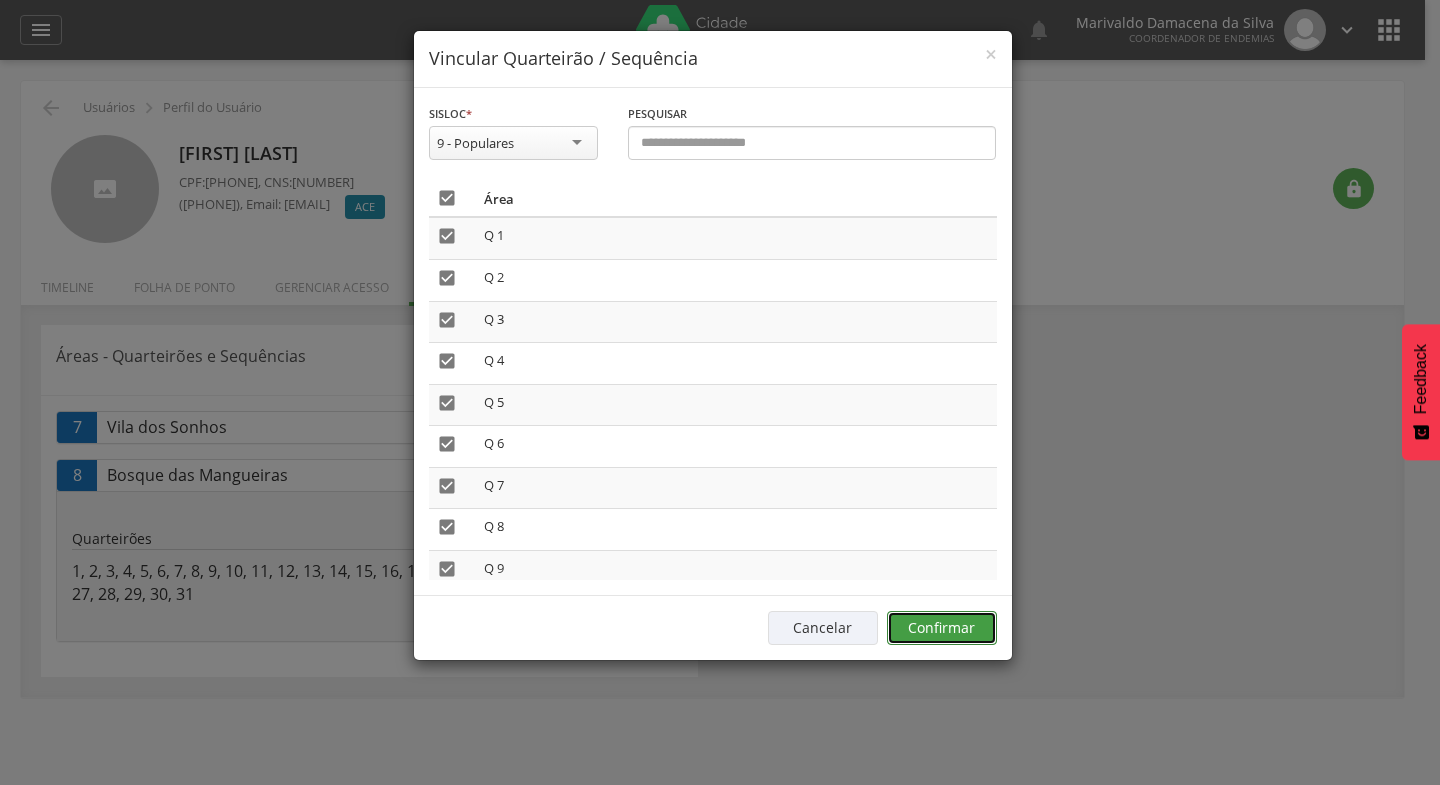click on "Confirmar" at bounding box center (942, 628) 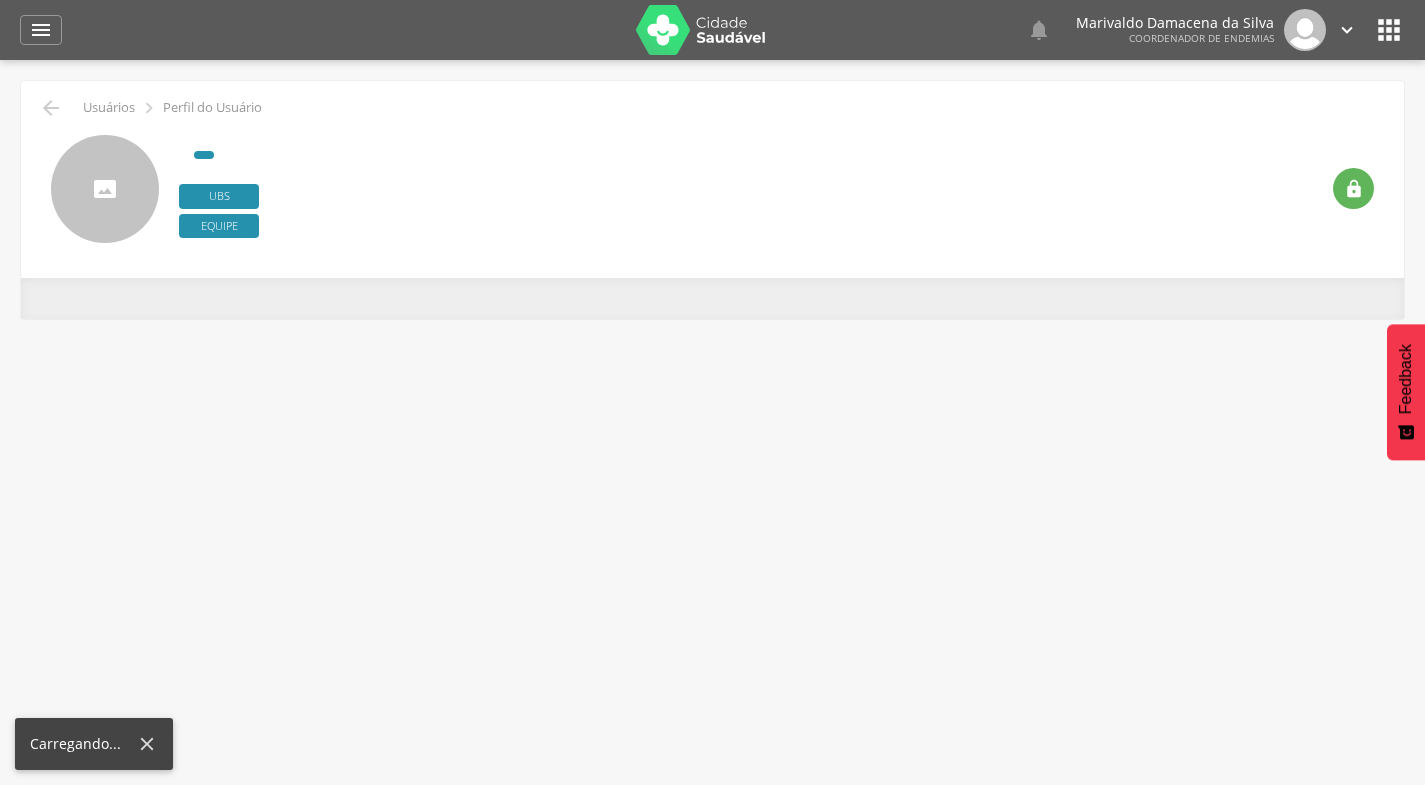 scroll, scrollTop: 0, scrollLeft: 0, axis: both 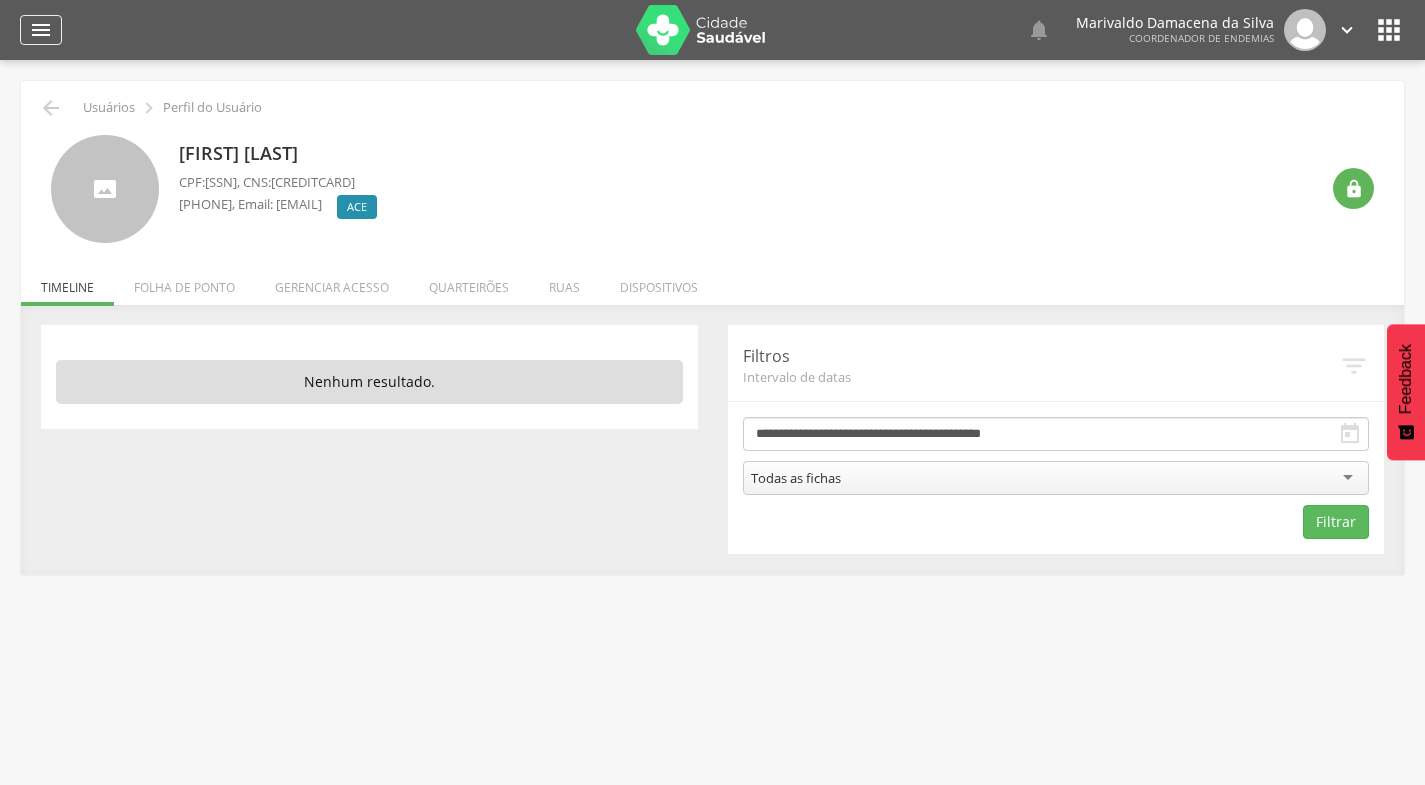 click on "" at bounding box center [41, 30] 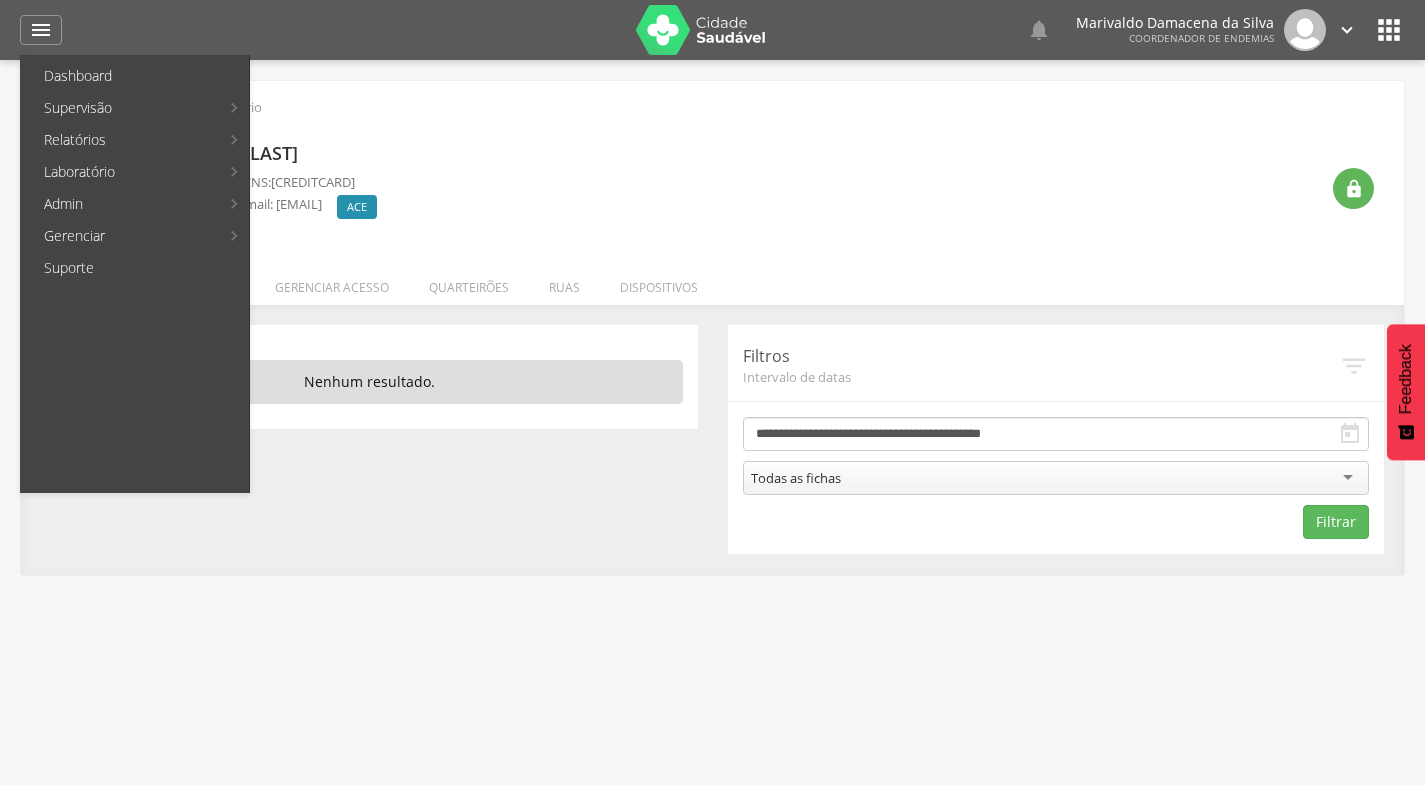 click at bounding box center (351, 30) 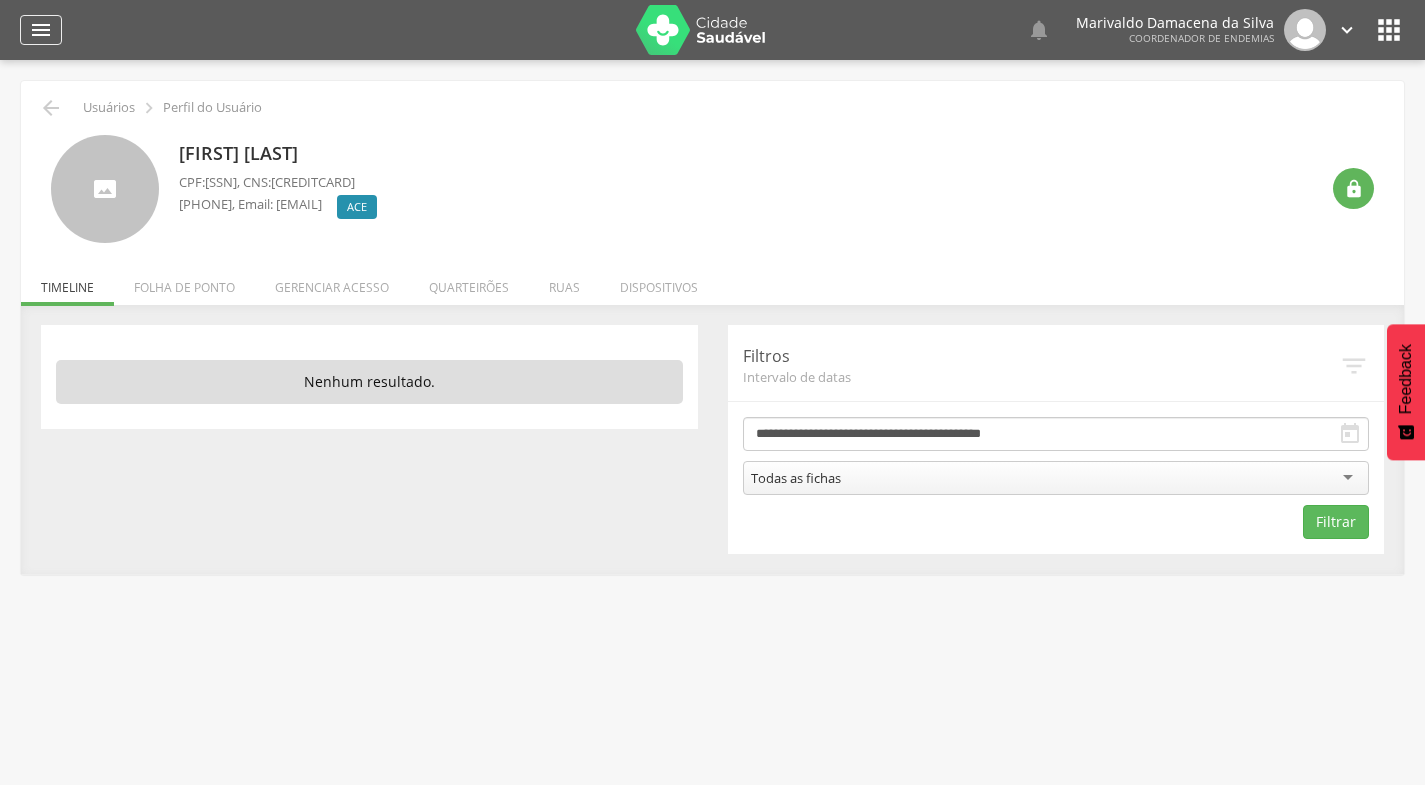 click on "" at bounding box center (41, 30) 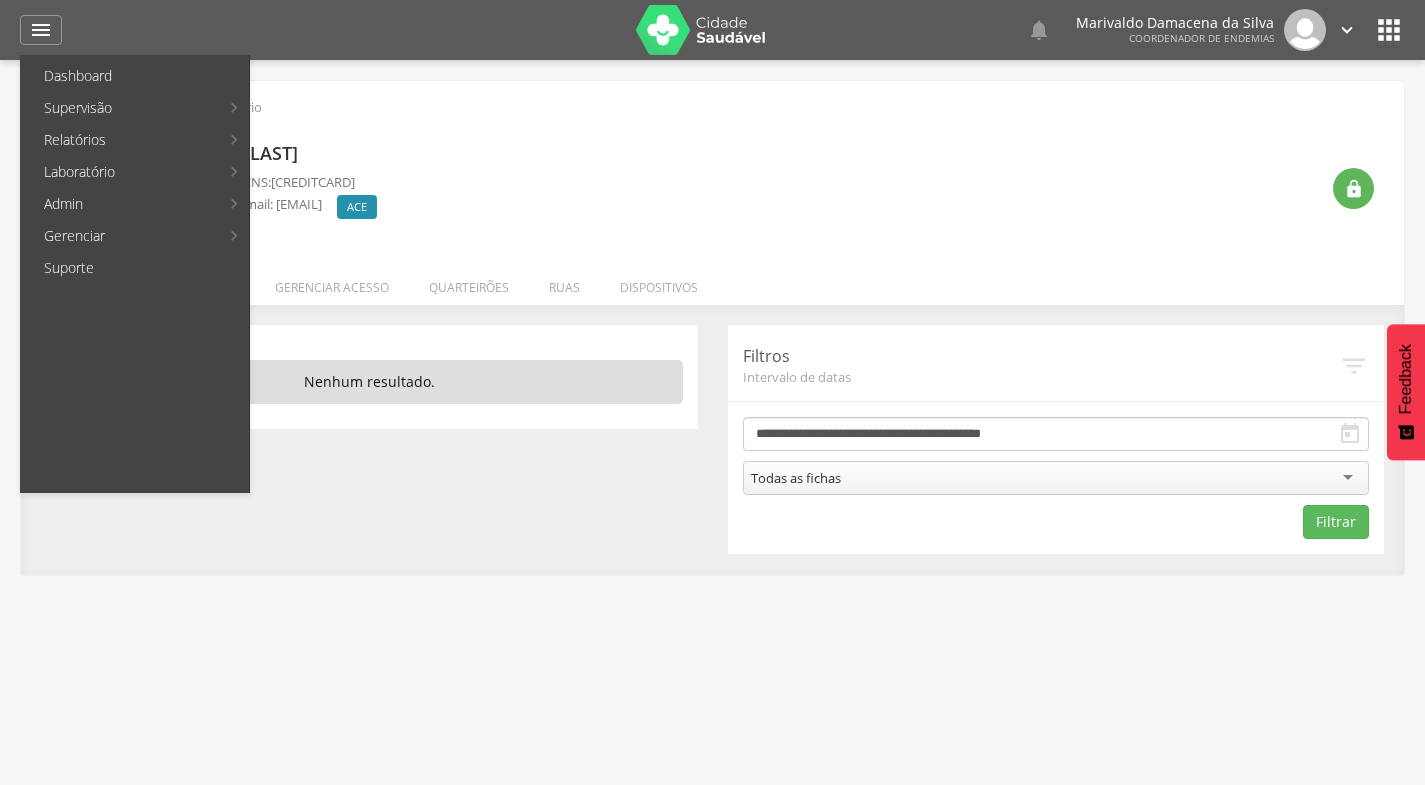 click on "Vandenberg Vieira da Silva
CPF:  041.996.905-57 , CNS:  708 7031 5498 9599
(74) 99128-6384 , Email: celsopoint@hotmail.com
vnull
ACE
Desativado" at bounding box center (748, 189) 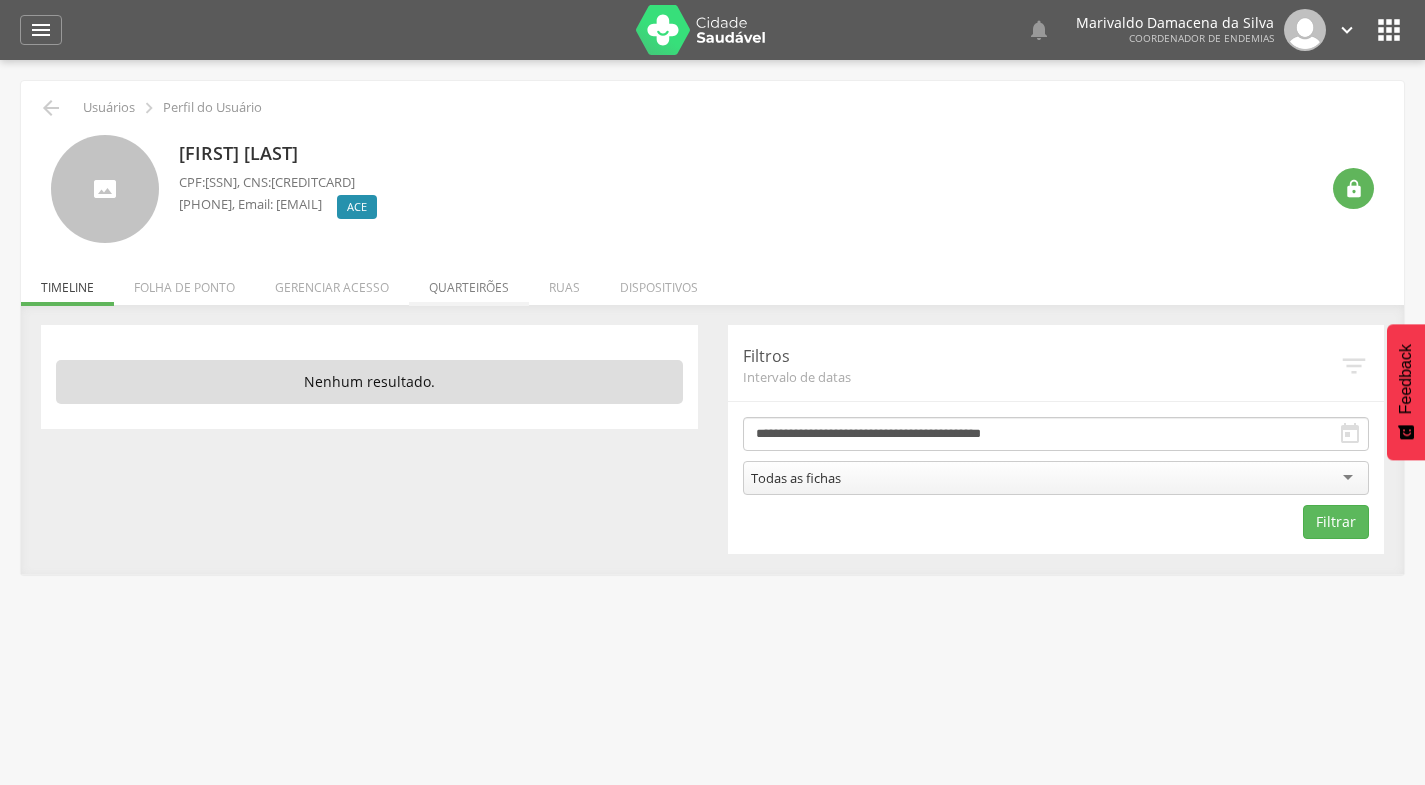 click on "Quarteirões" at bounding box center (469, 282) 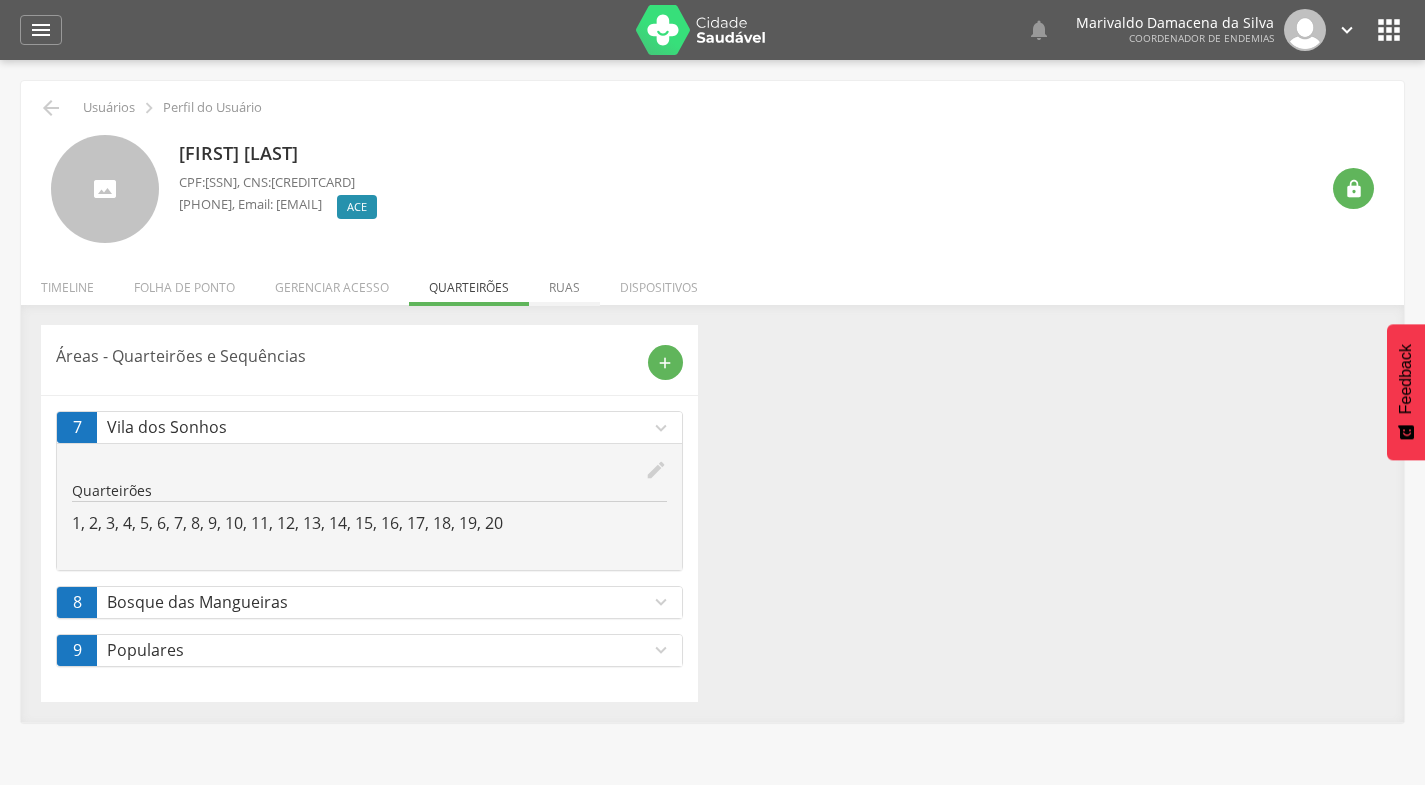 click on "Ruas" at bounding box center (564, 282) 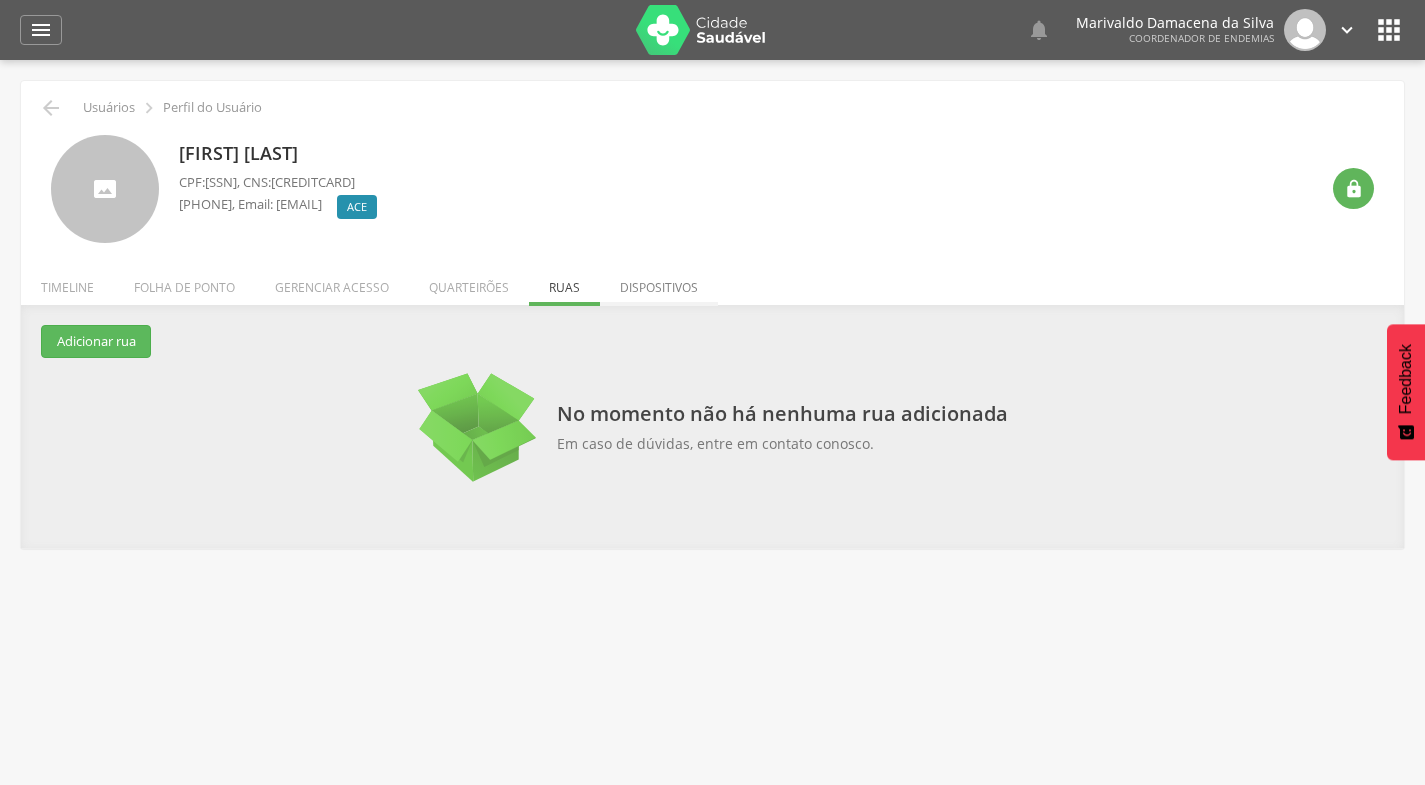 click on "Dispositivos" at bounding box center (659, 282) 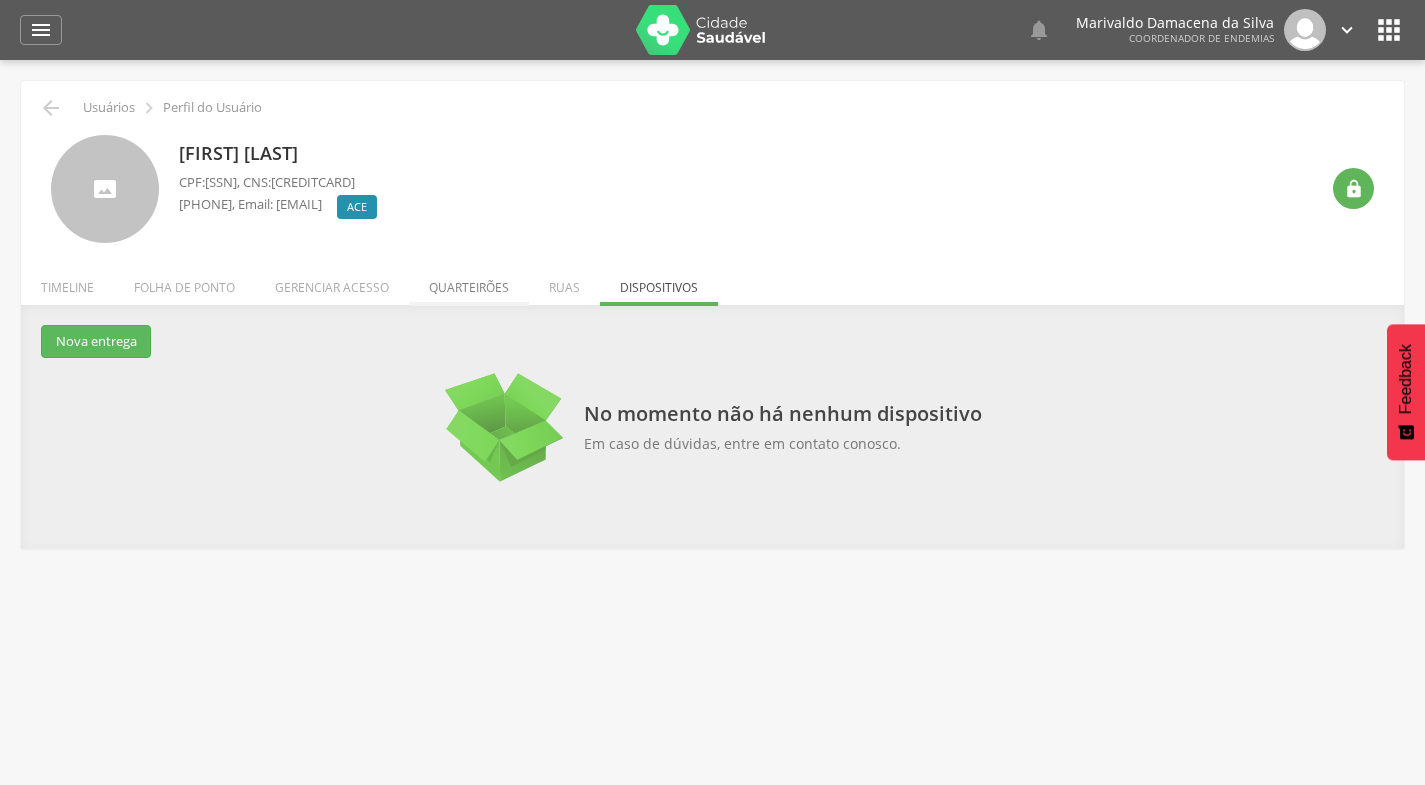 click on "Quarteirões" at bounding box center (469, 282) 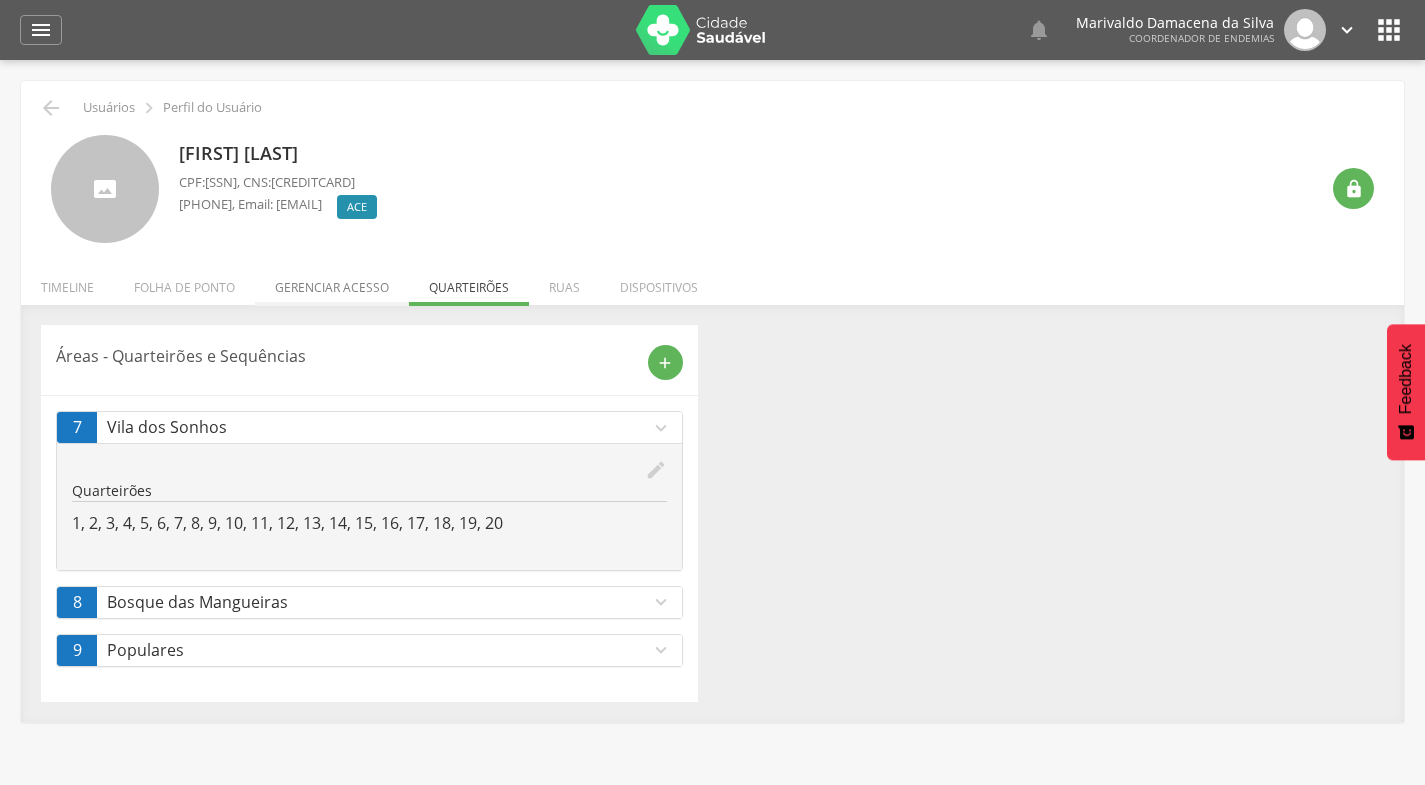 click on "Gerenciar acesso" at bounding box center (332, 282) 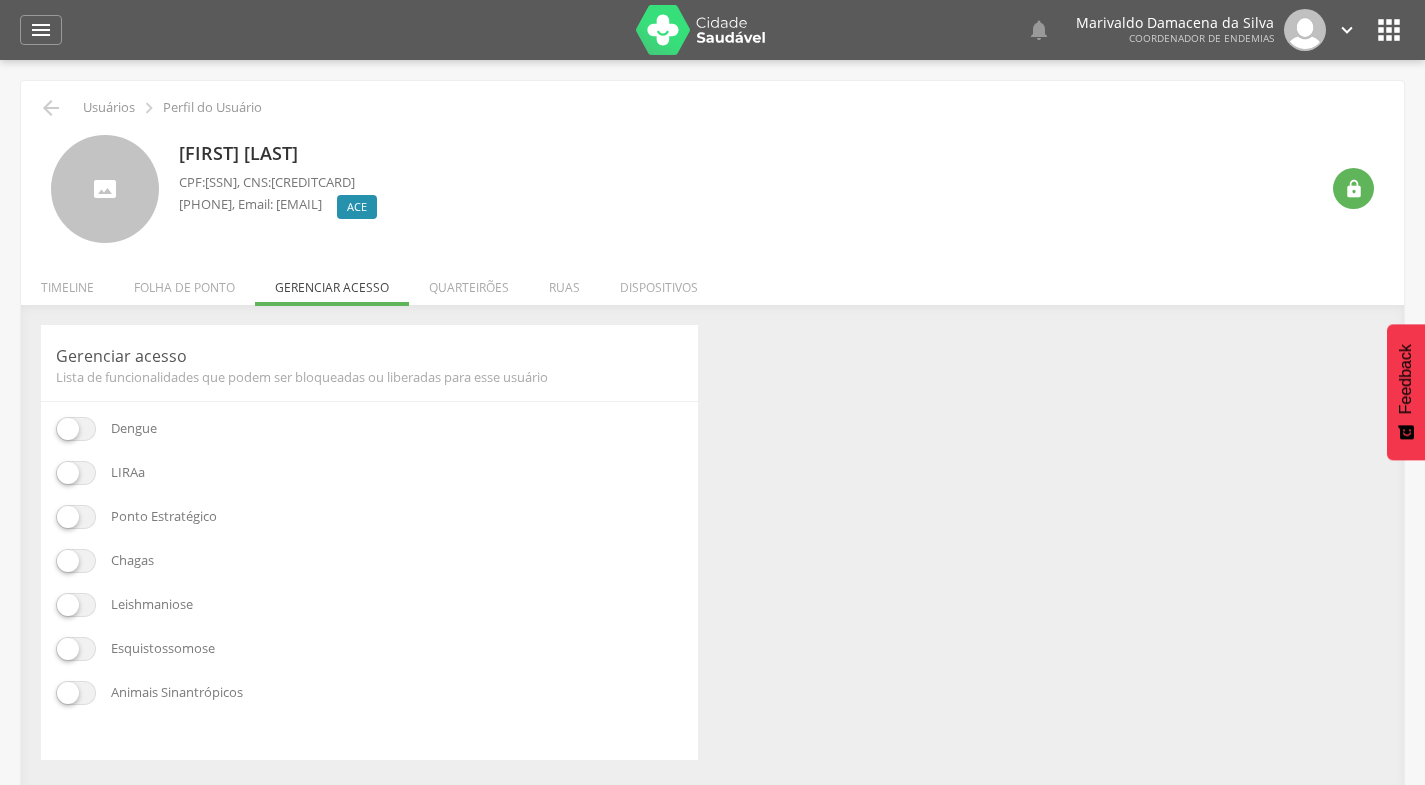 click at bounding box center (76, 517) 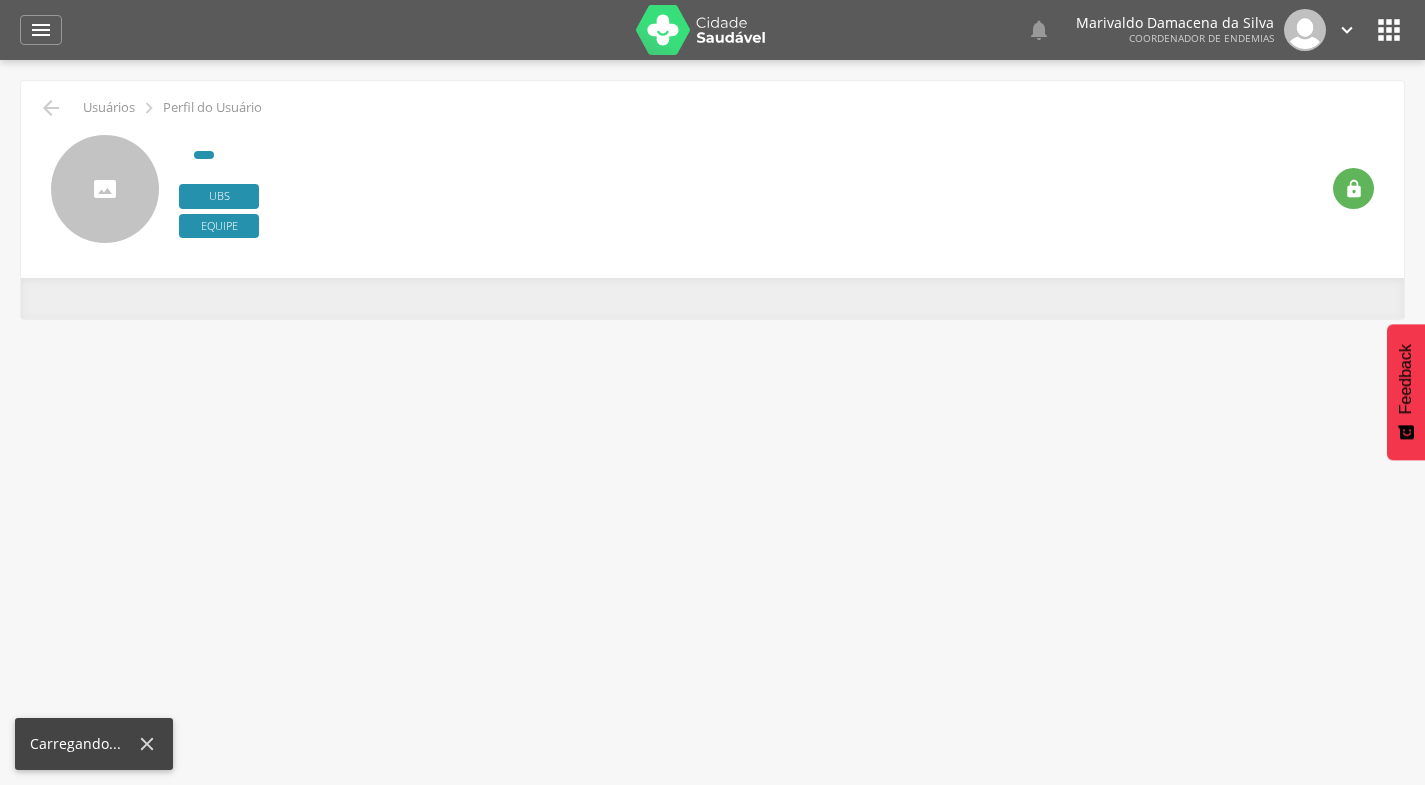 scroll, scrollTop: 0, scrollLeft: 0, axis: both 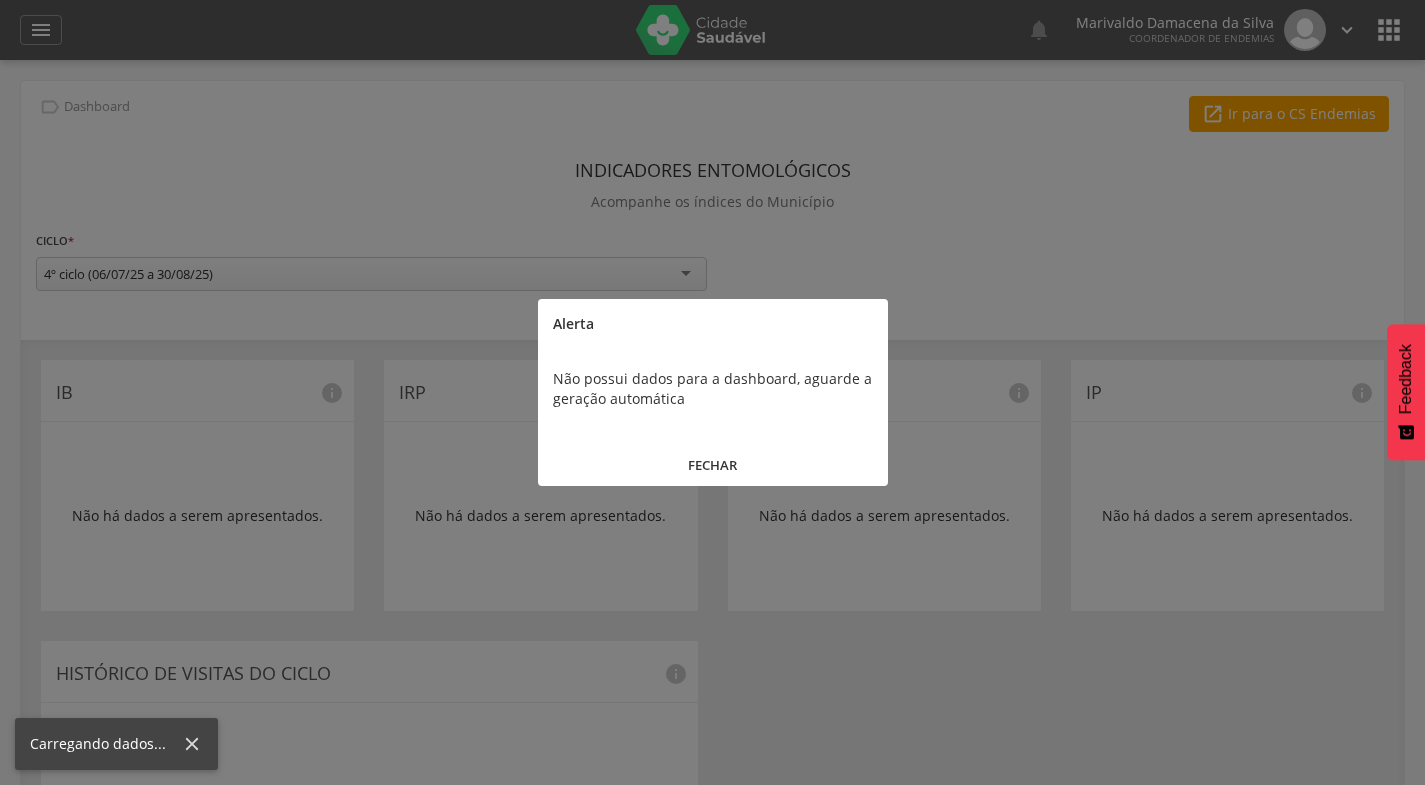 click on "FECHAR" at bounding box center (713, 465) 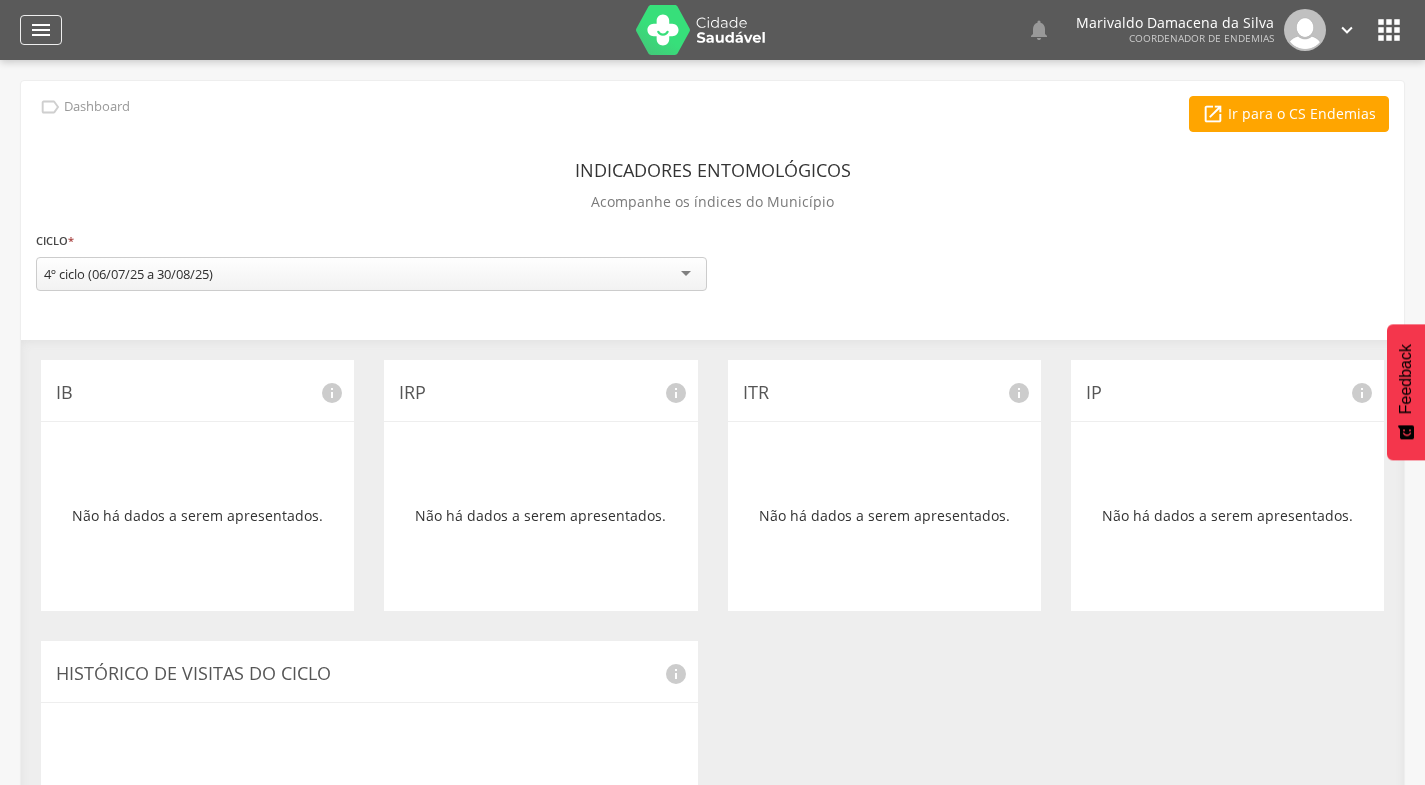 click on "" at bounding box center [41, 30] 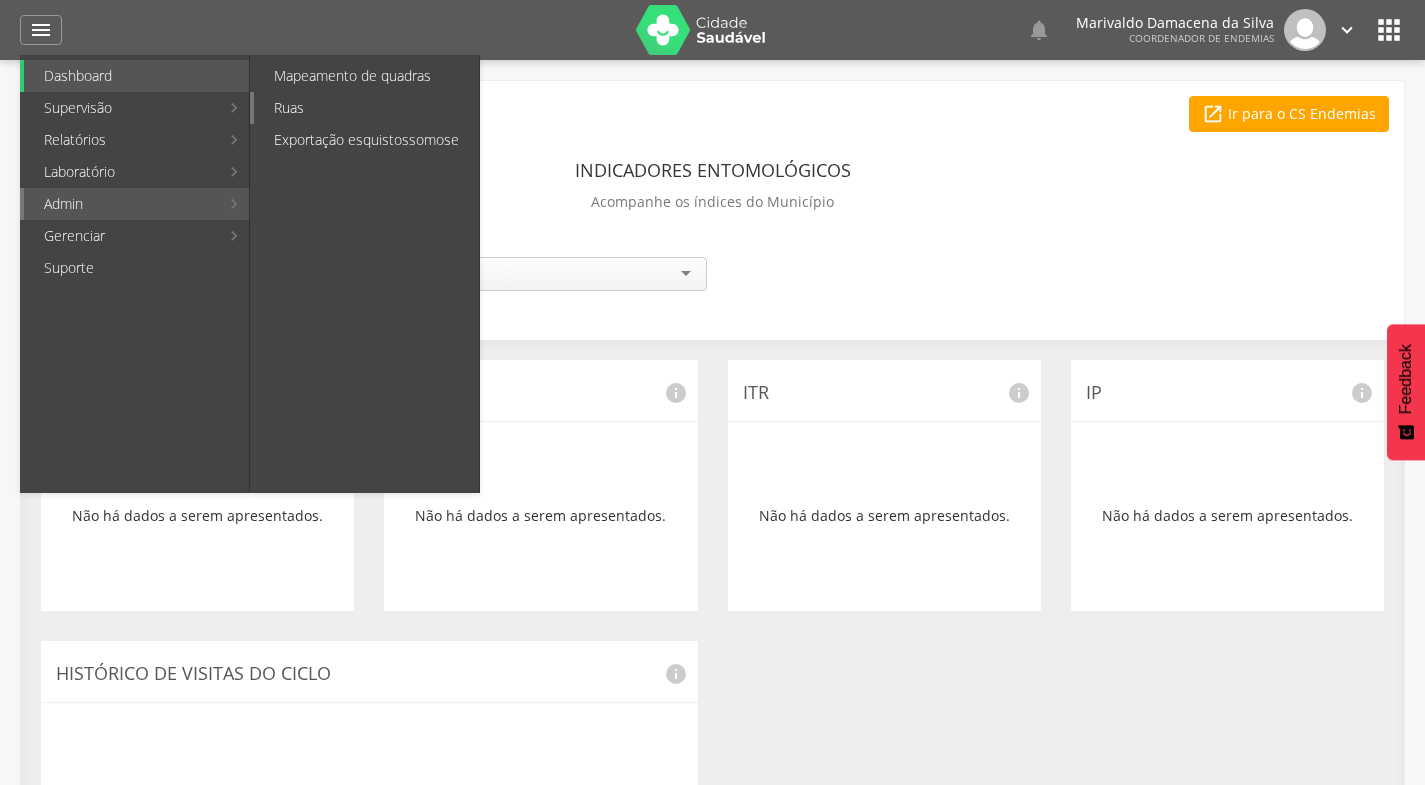 click on "Ruas" at bounding box center [366, 108] 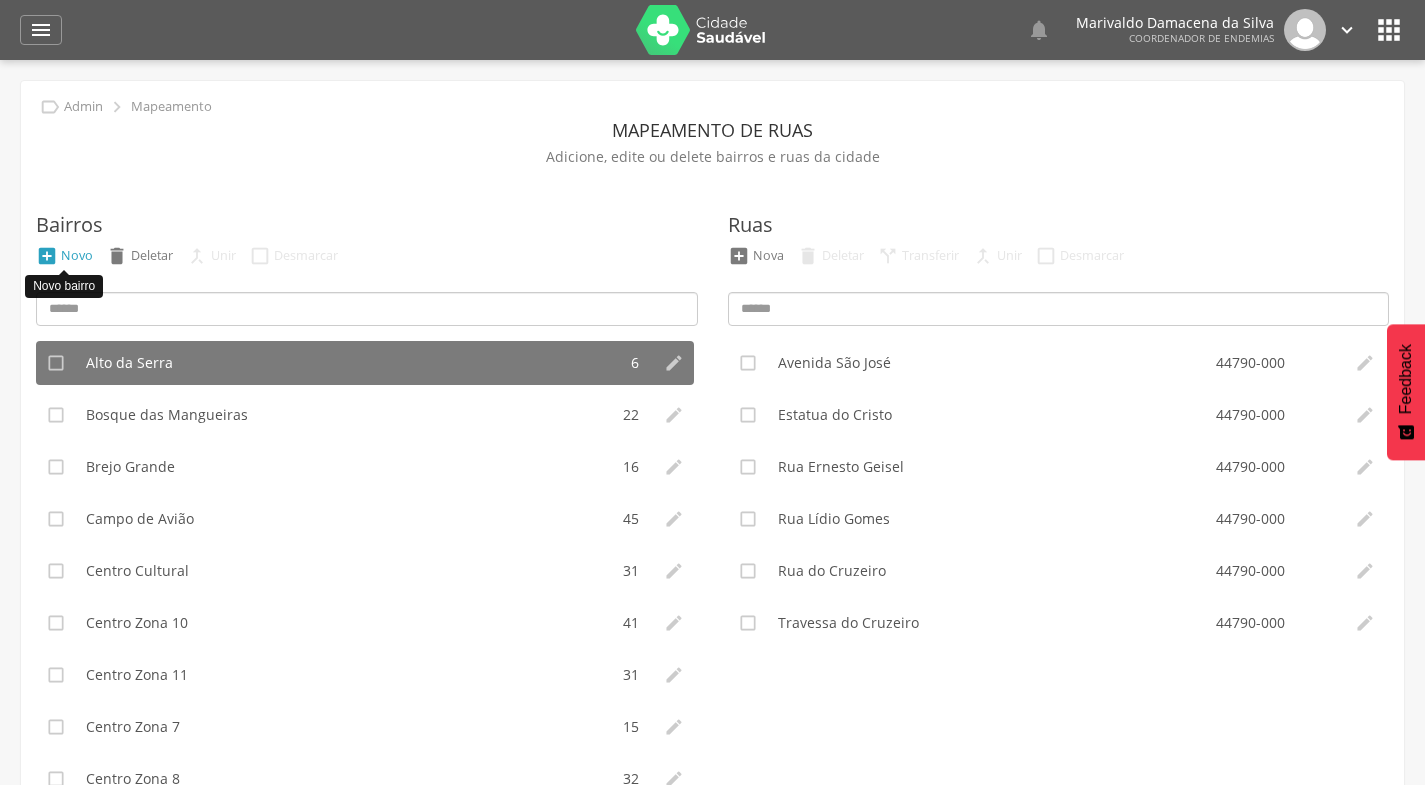 click on "Novo" at bounding box center (77, 255) 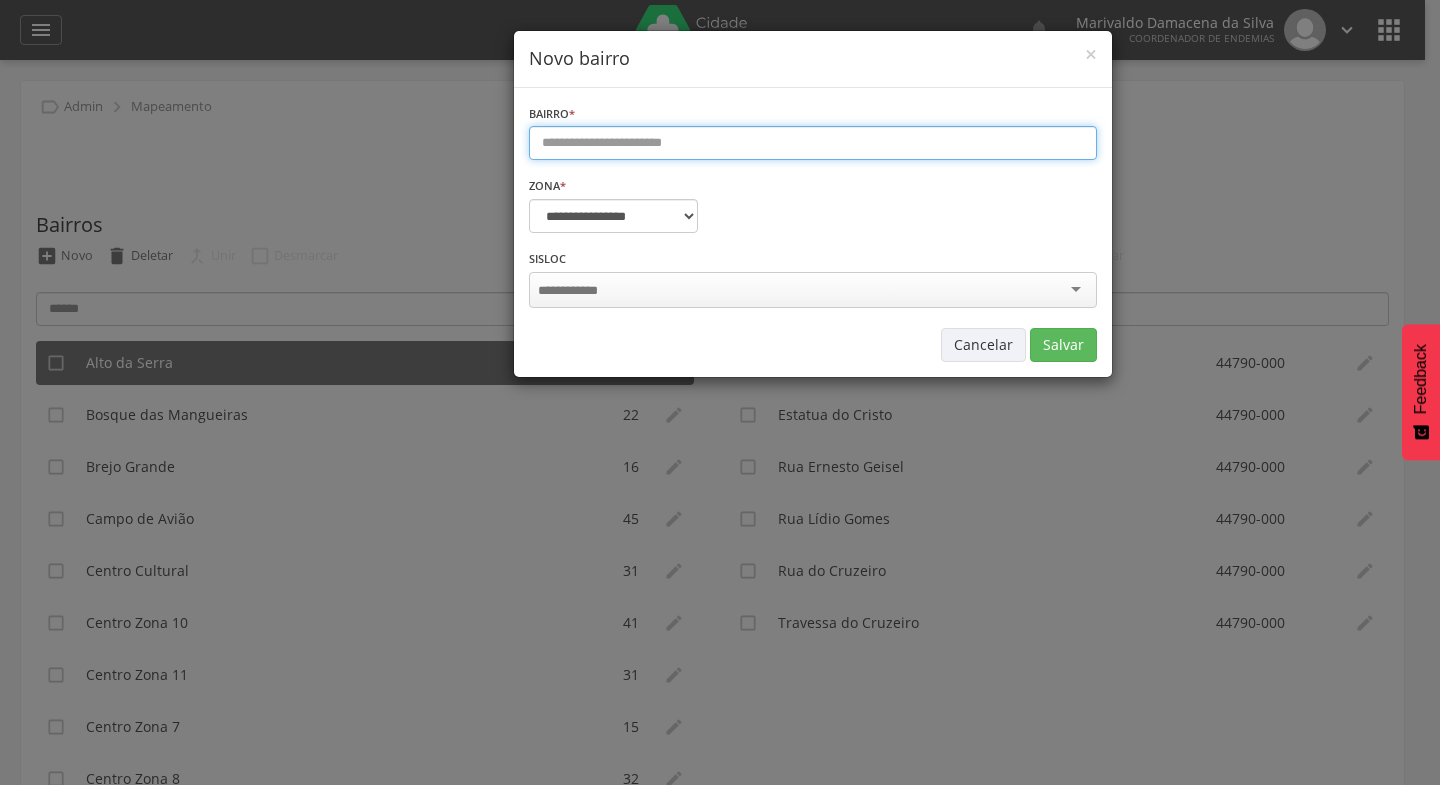 click at bounding box center (813, 143) 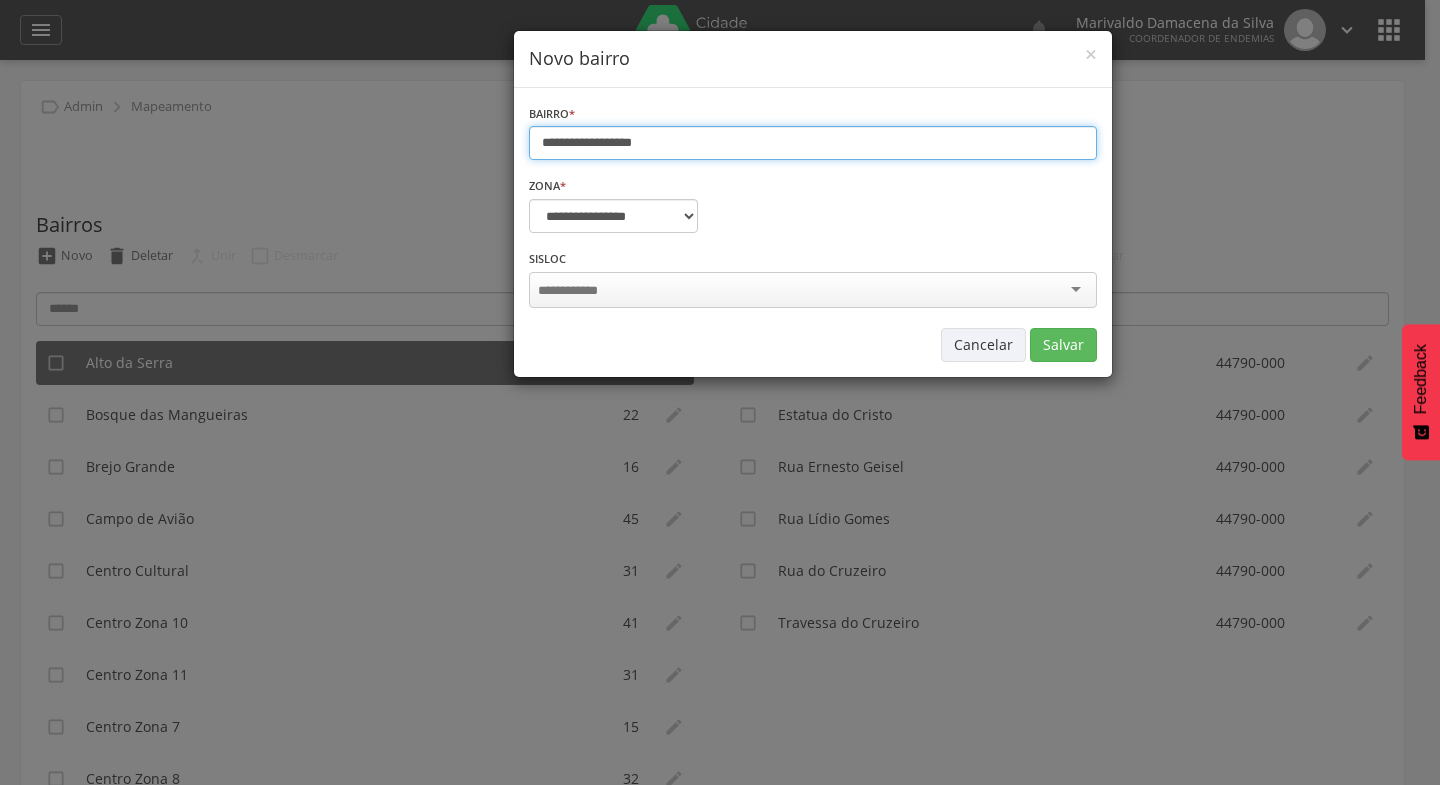 type on "**********" 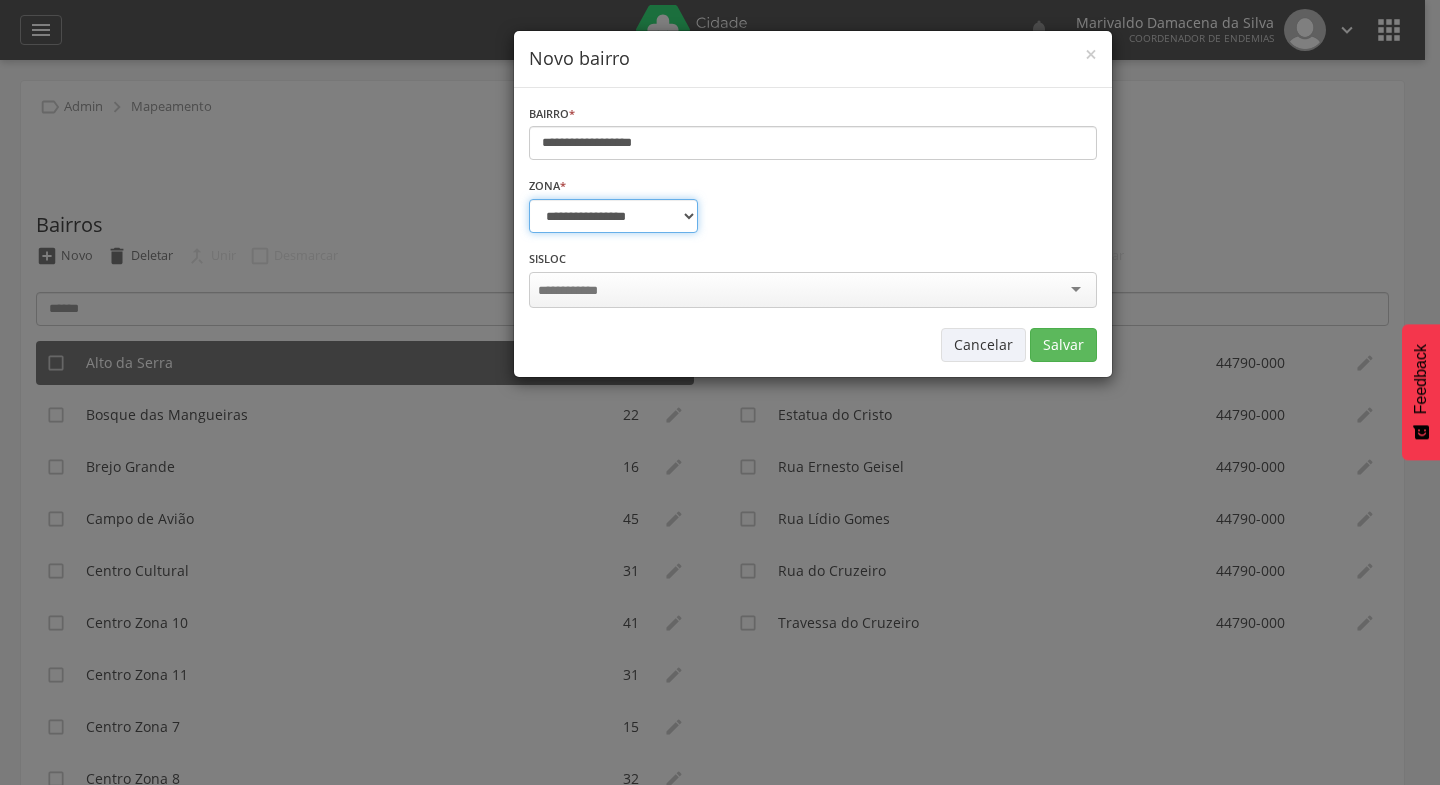 click on "**********" at bounding box center (613, 216) 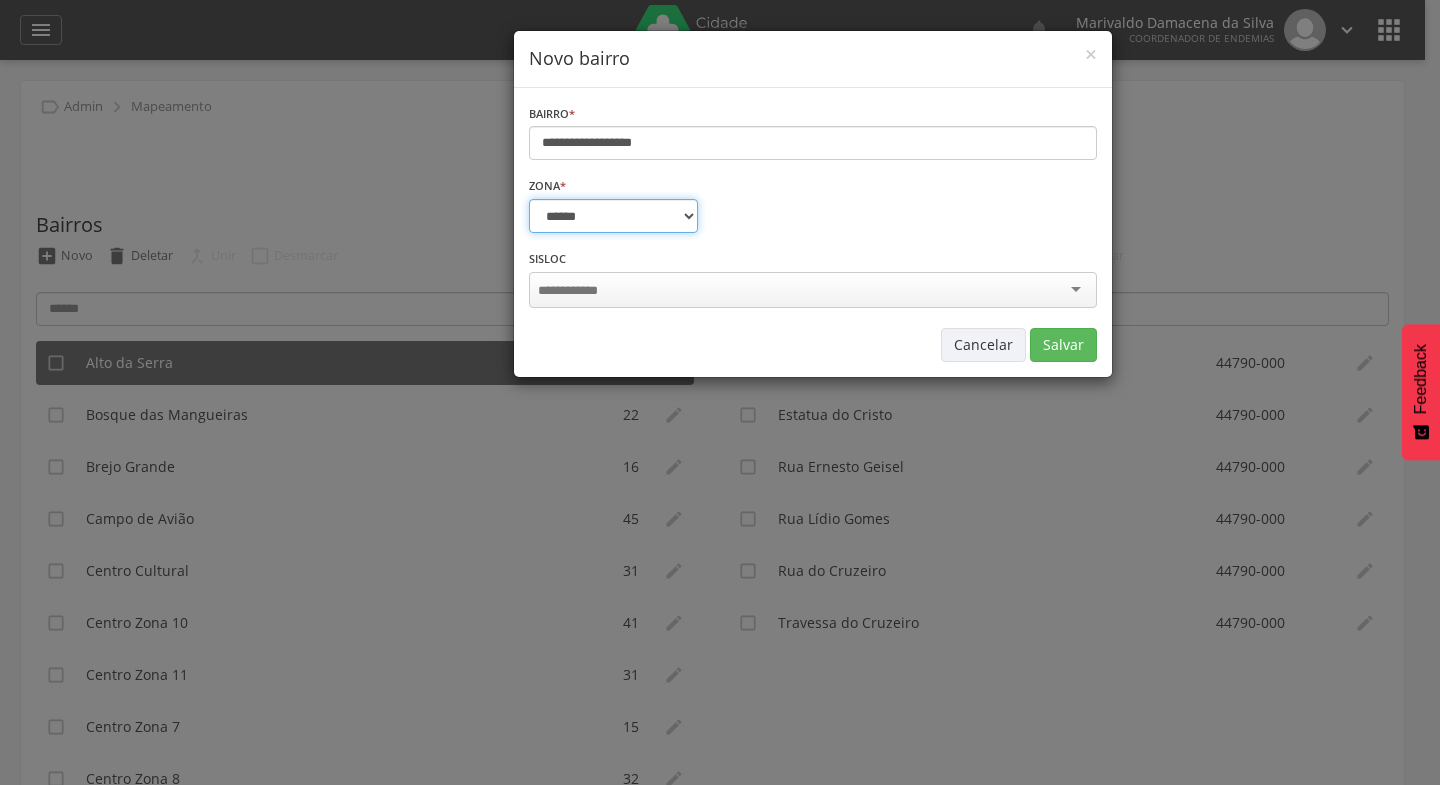 click on "**********" at bounding box center (613, 216) 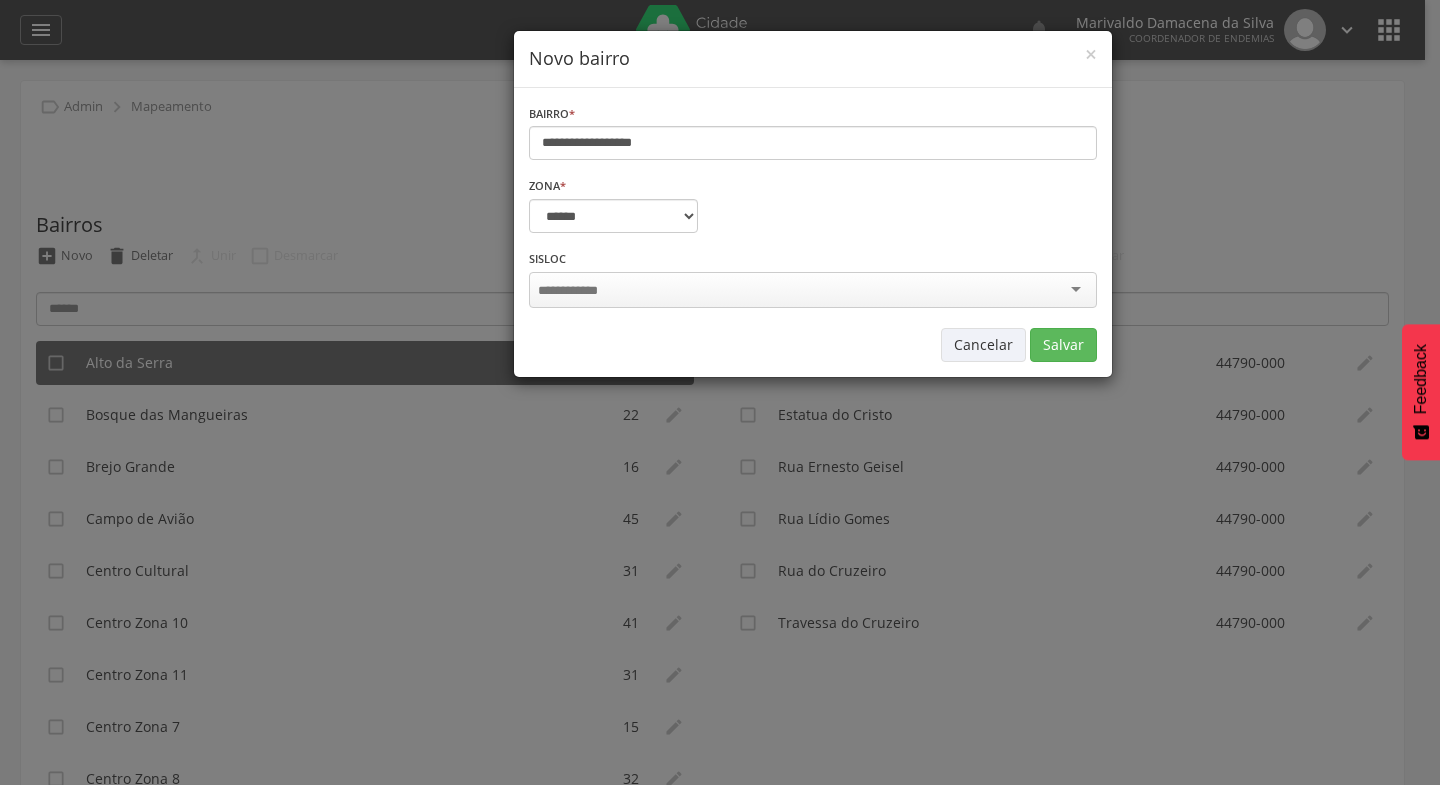 click at bounding box center [813, 290] 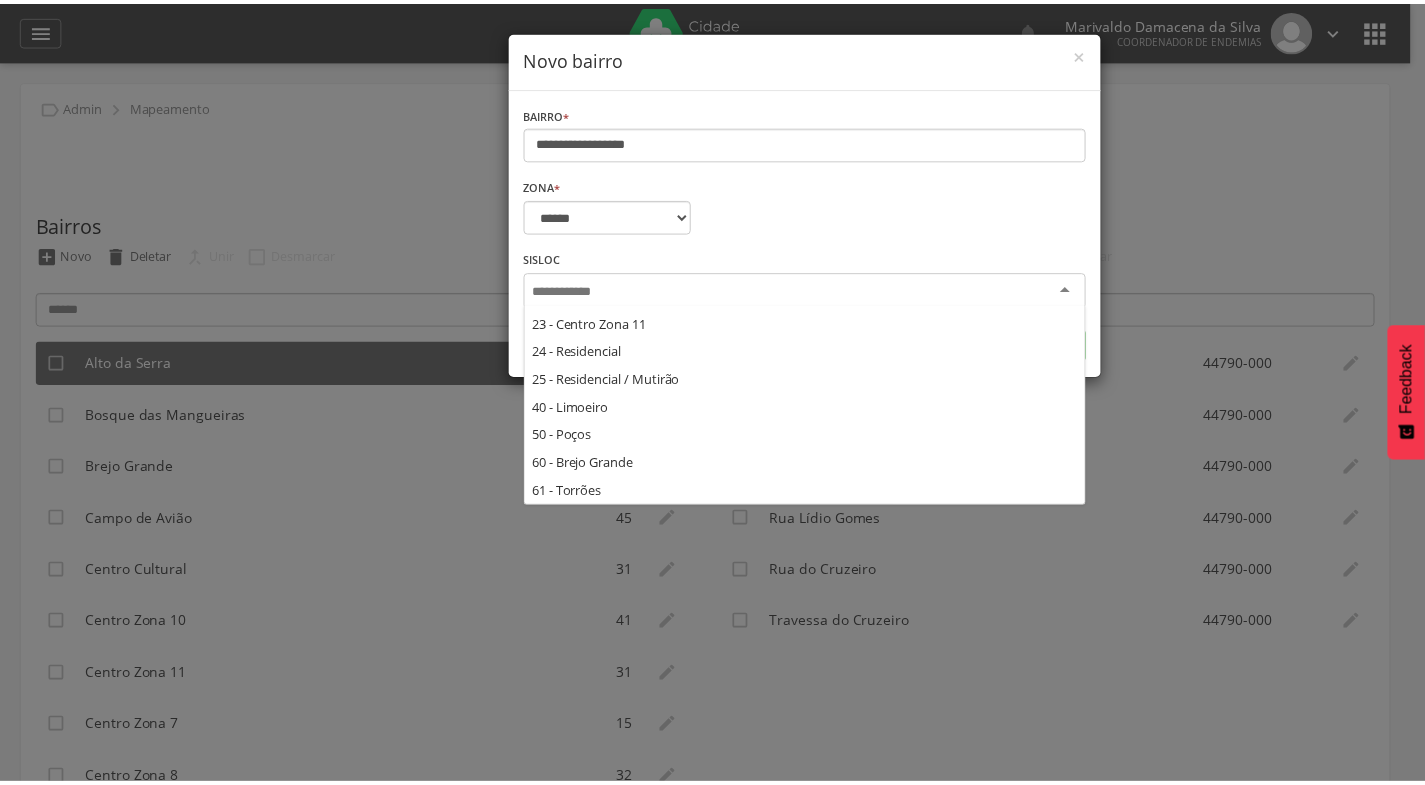scroll, scrollTop: 0, scrollLeft: 0, axis: both 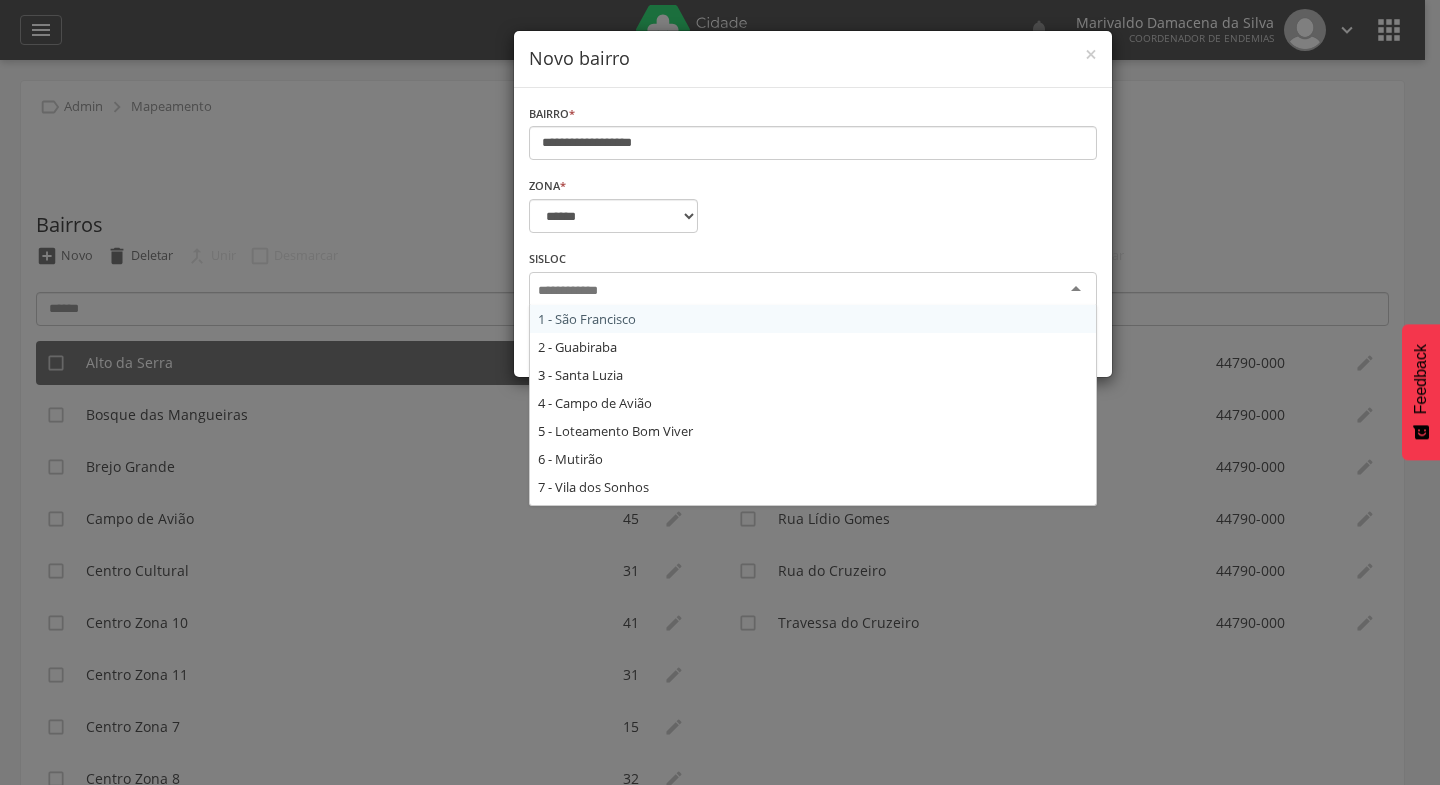 click at bounding box center (574, 291) 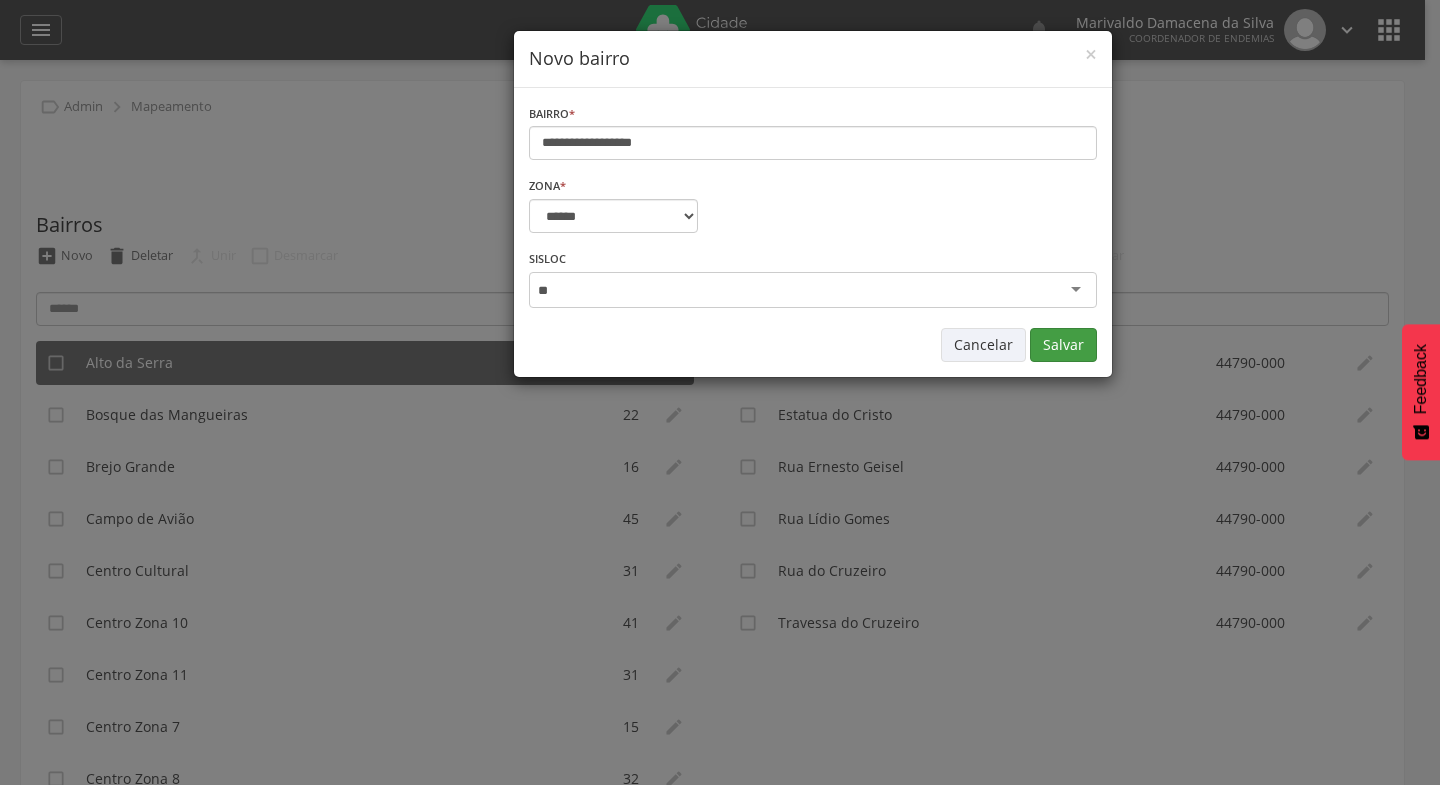 type on "**" 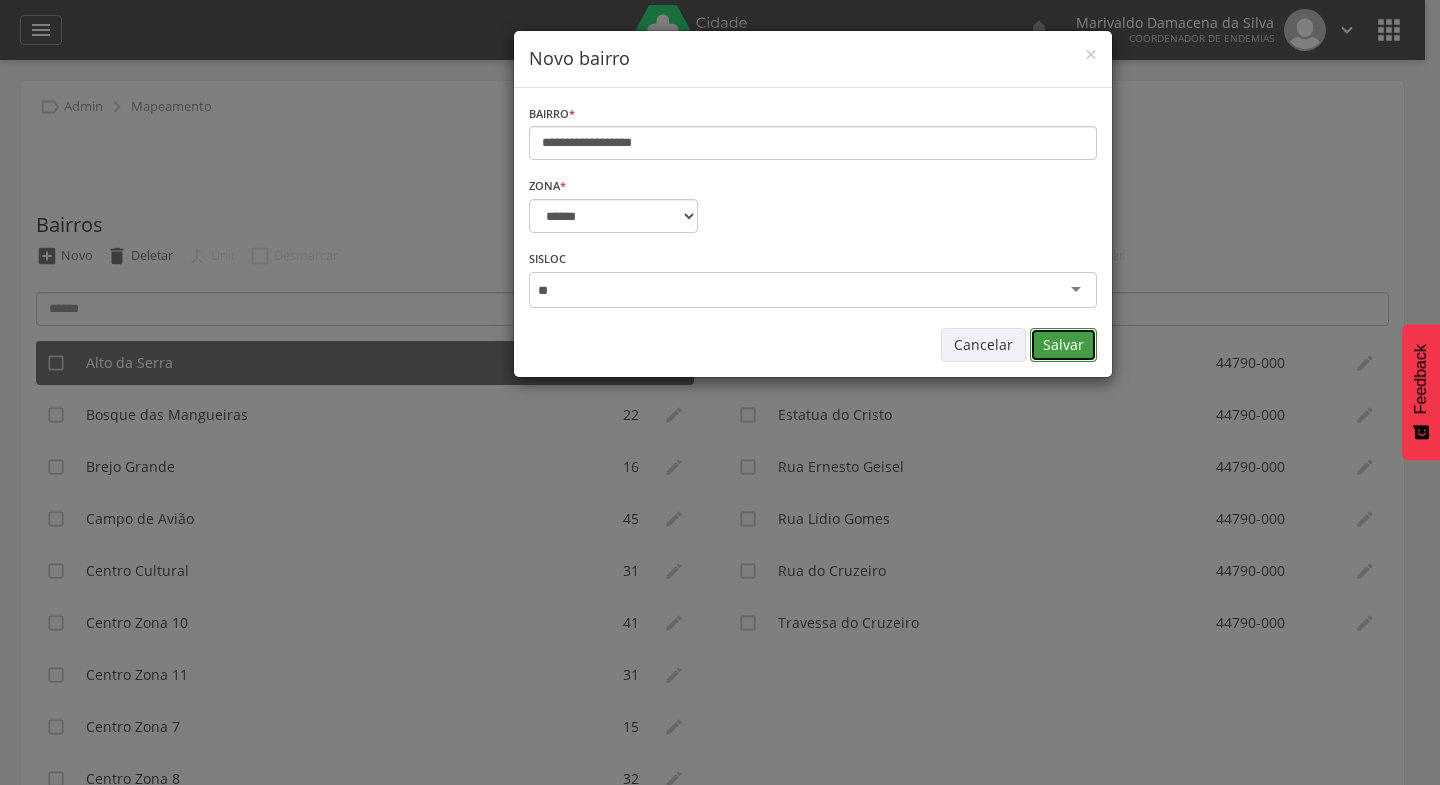 type 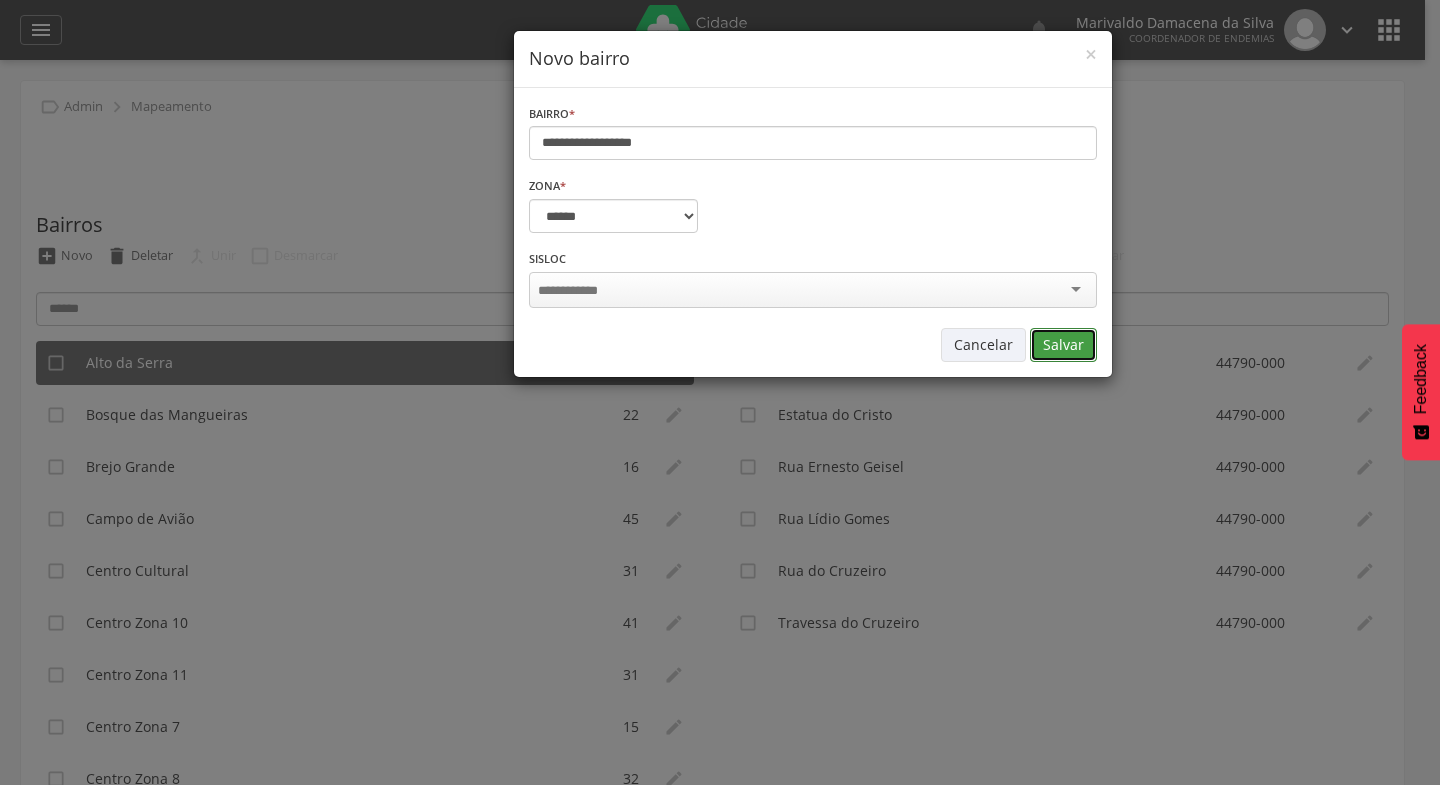 click on "Salvar" at bounding box center (1063, 345) 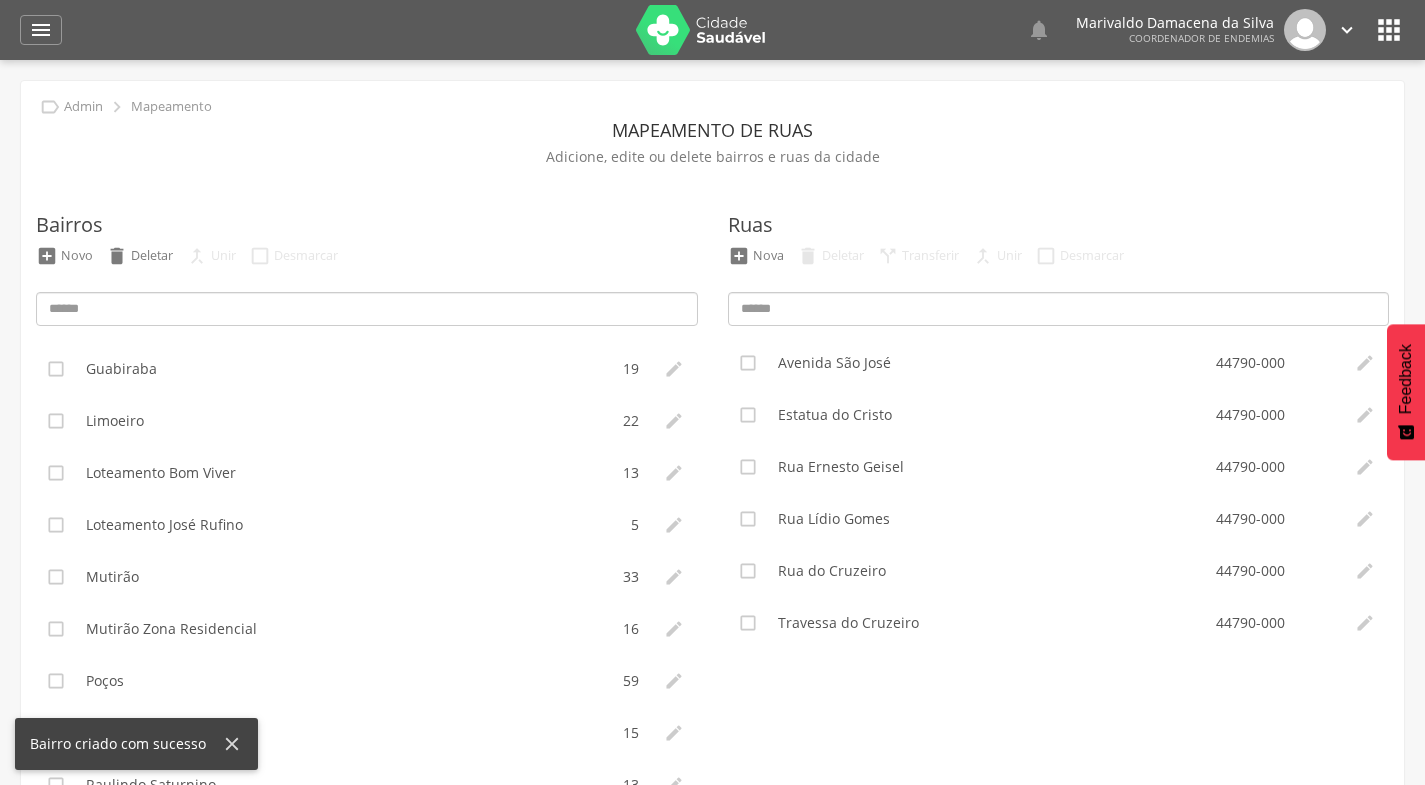 scroll, scrollTop: 1008, scrollLeft: 0, axis: vertical 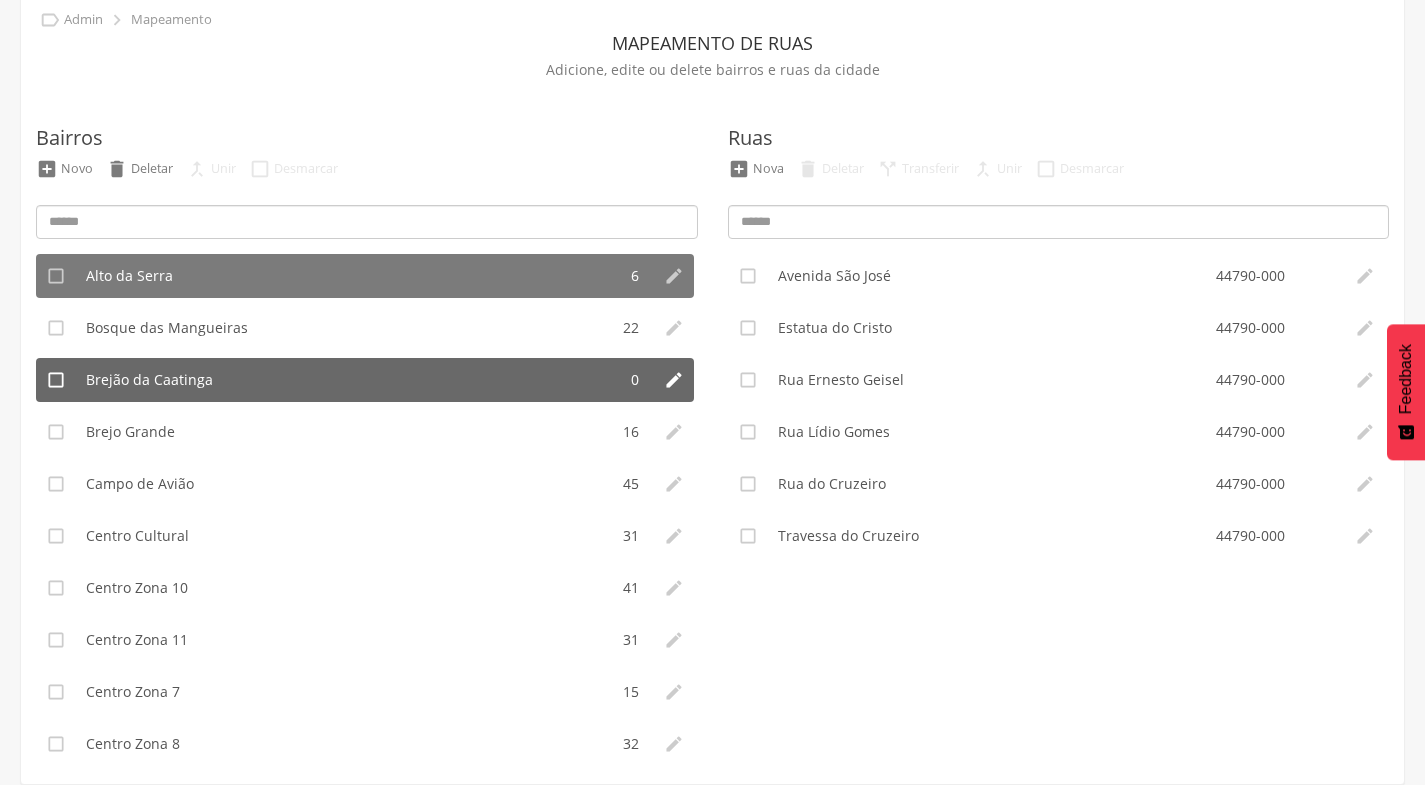 click on "Brejão da Caatinga" at bounding box center (346, 380) 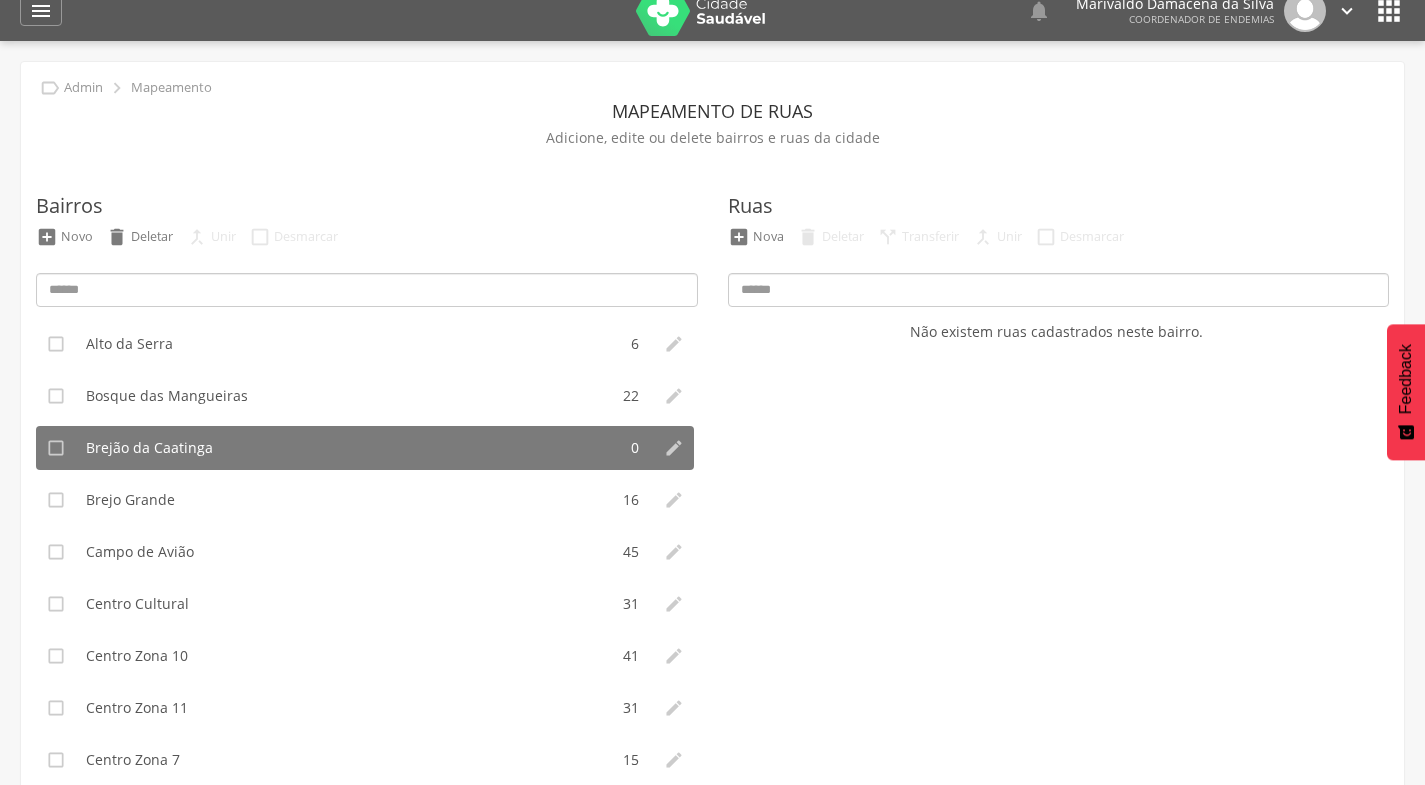 scroll, scrollTop: 14, scrollLeft: 0, axis: vertical 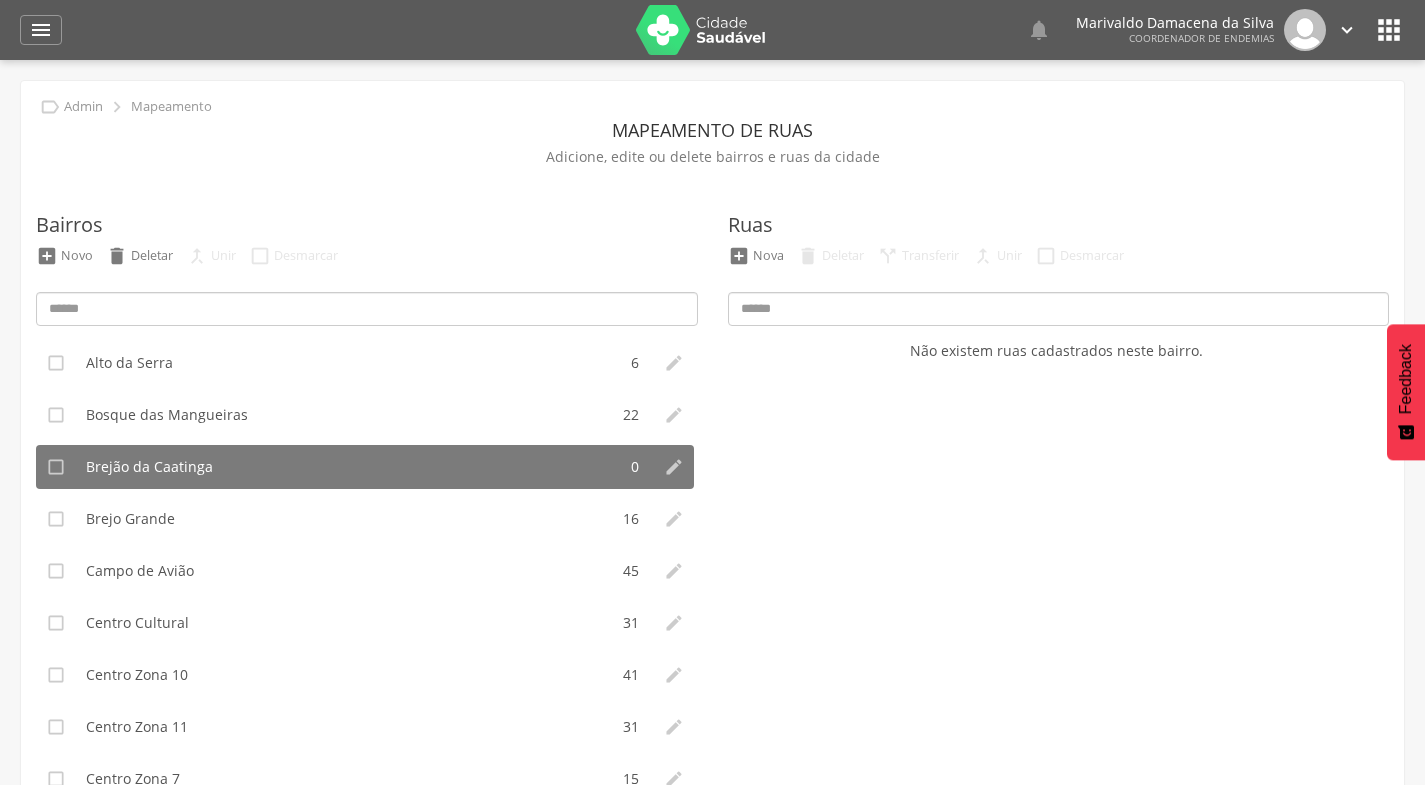 click on "" at bounding box center [1389, 30] 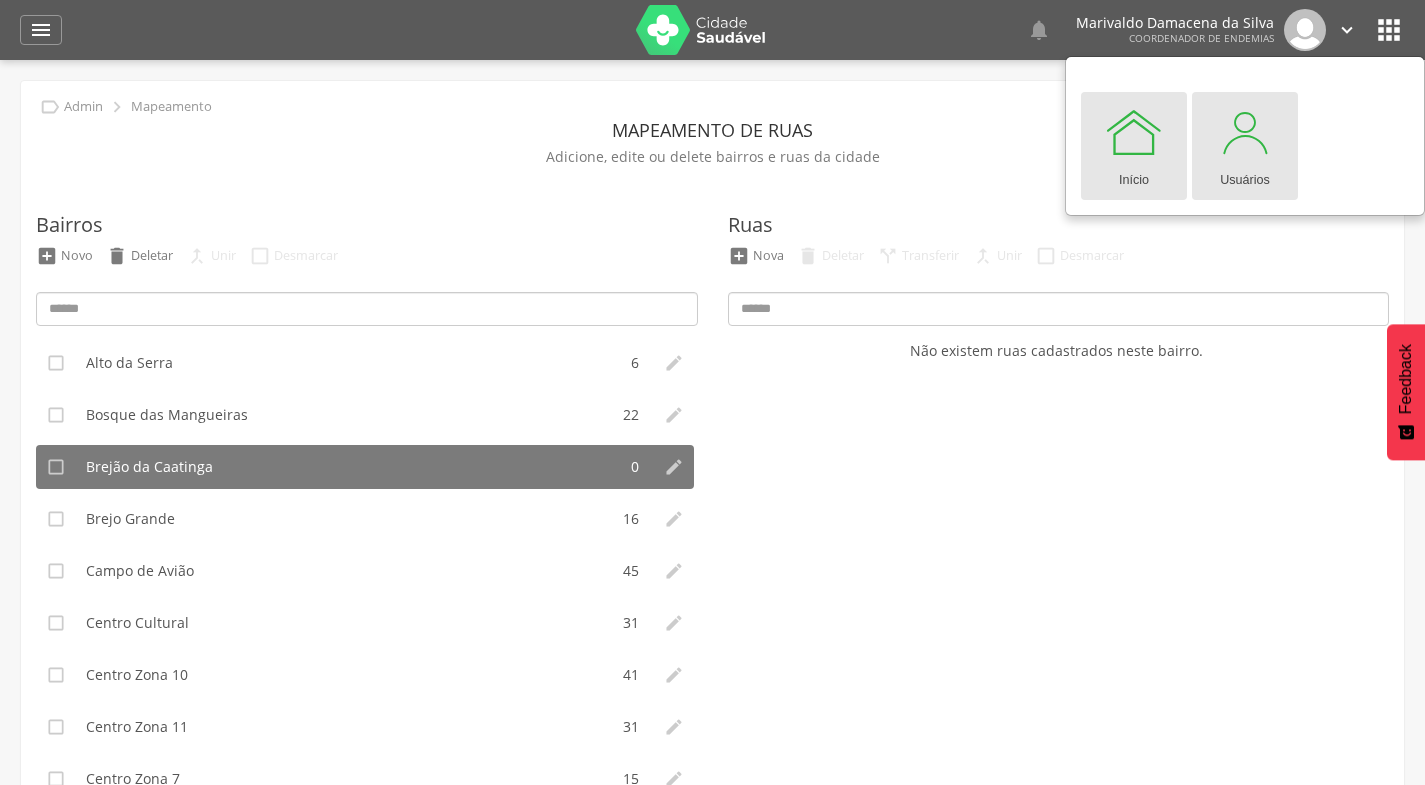 click at bounding box center [1245, 132] 